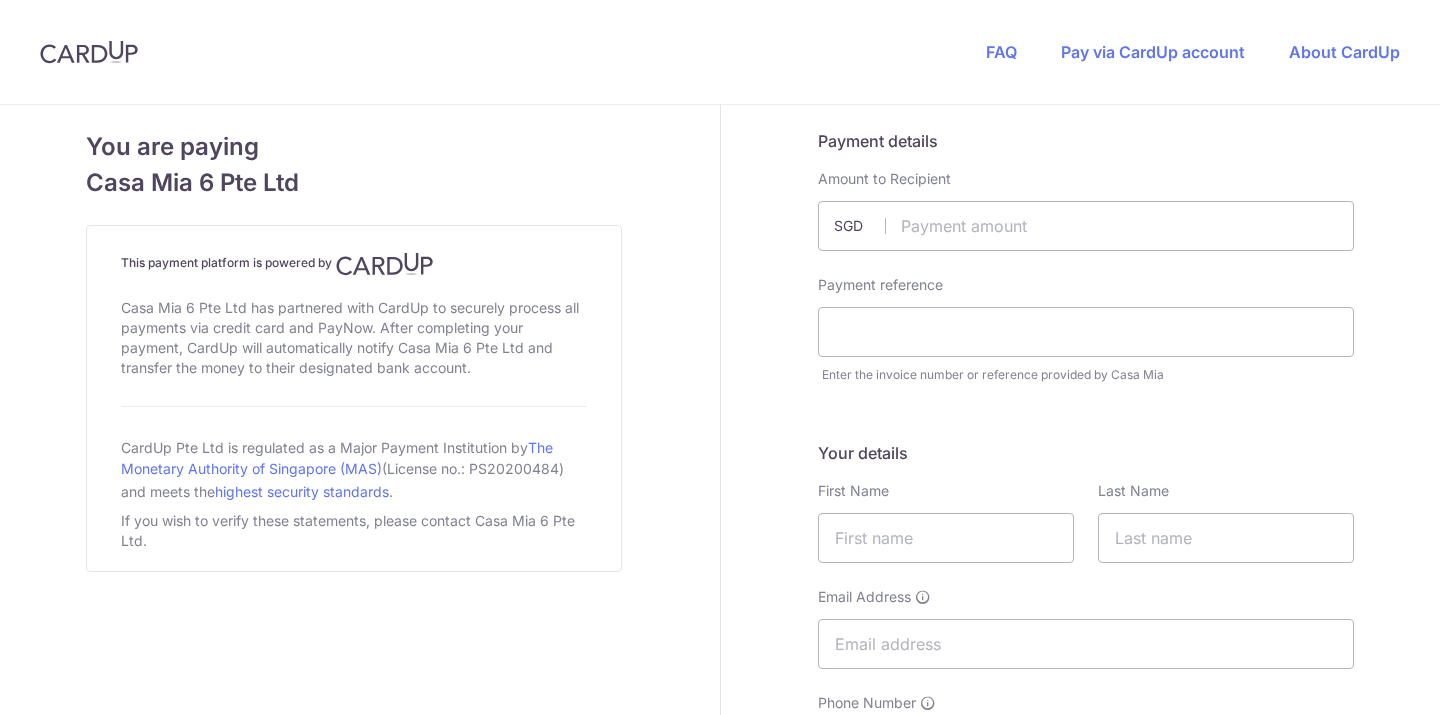 scroll, scrollTop: 0, scrollLeft: 0, axis: both 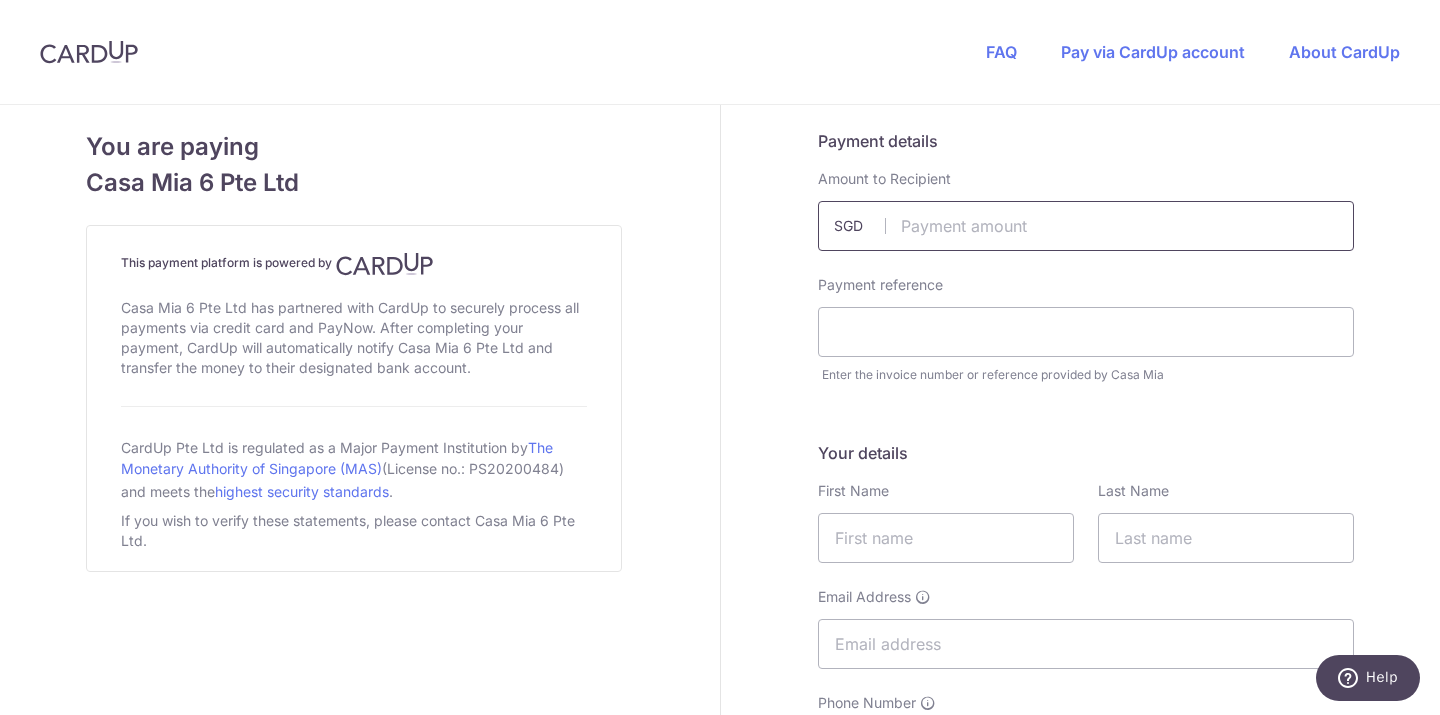 click at bounding box center (1086, 226) 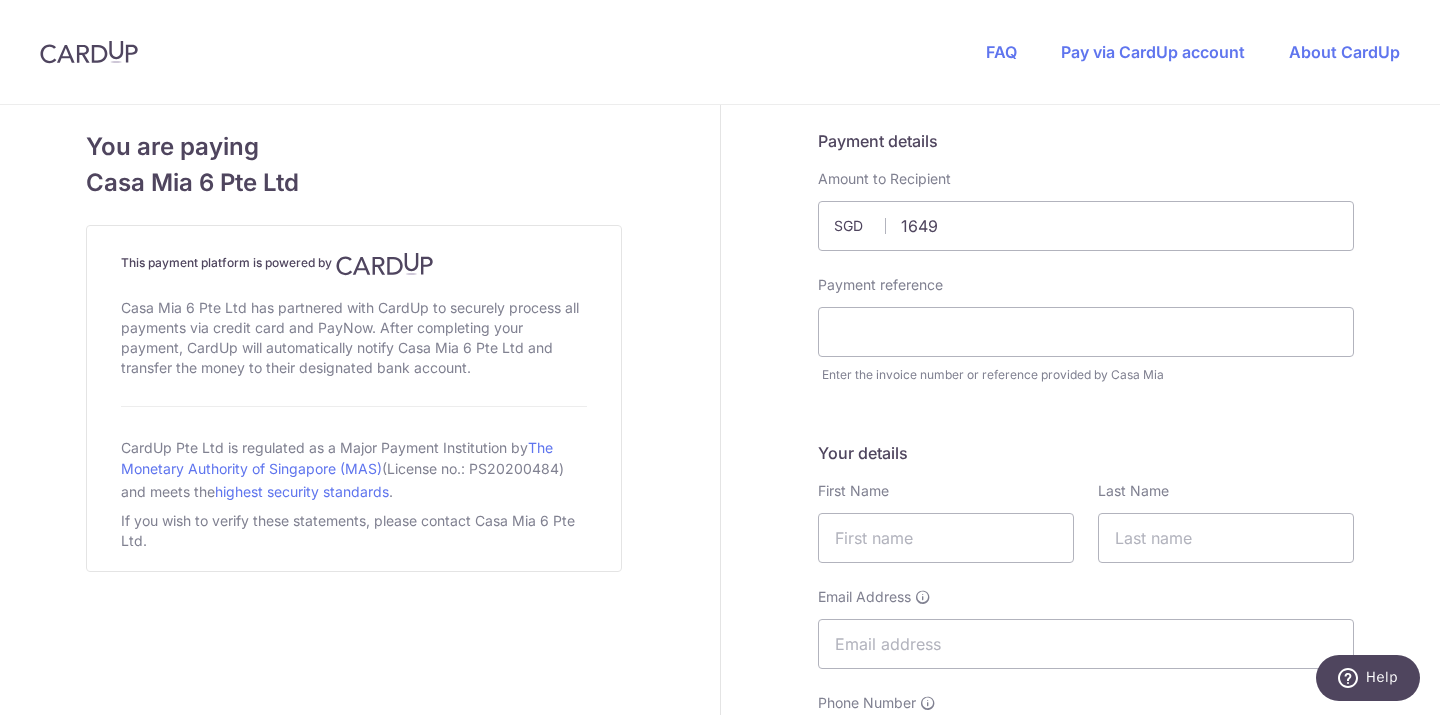 type on "1649.00" 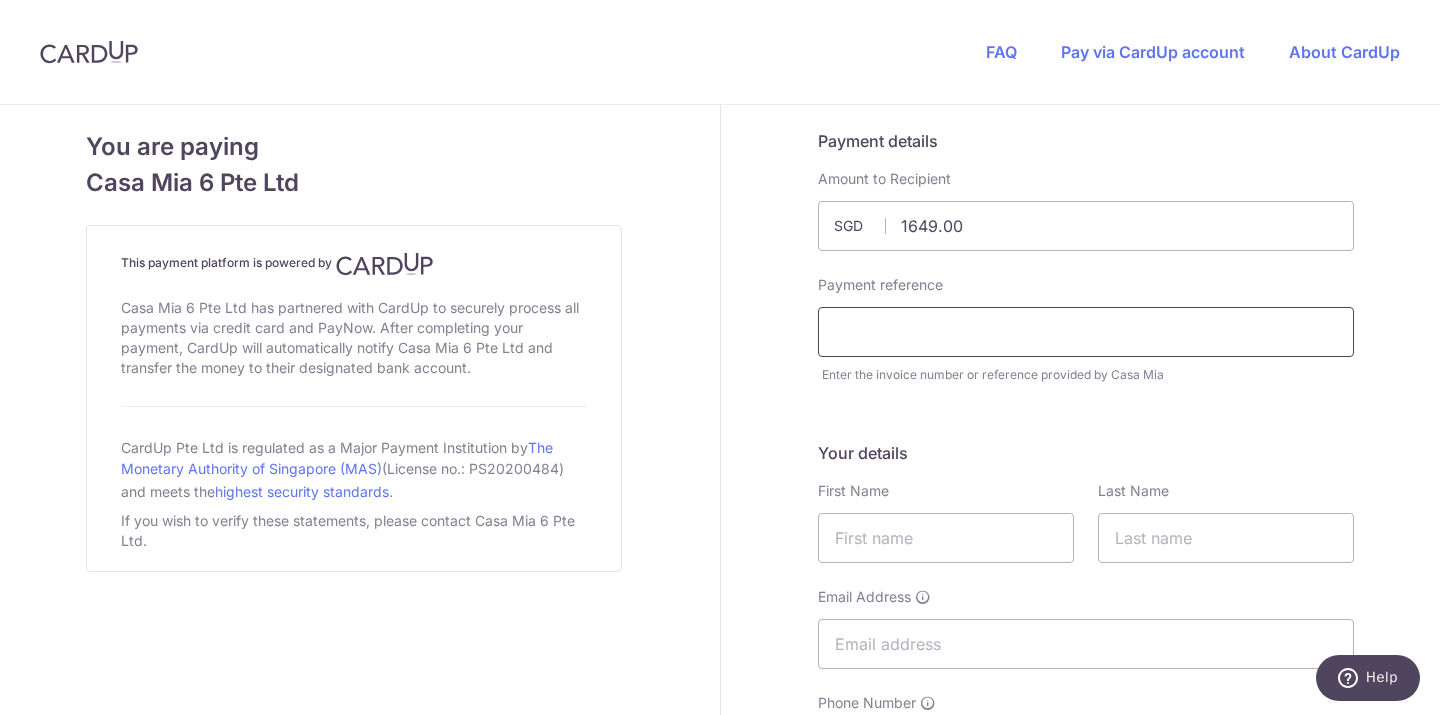 click at bounding box center (1086, 332) 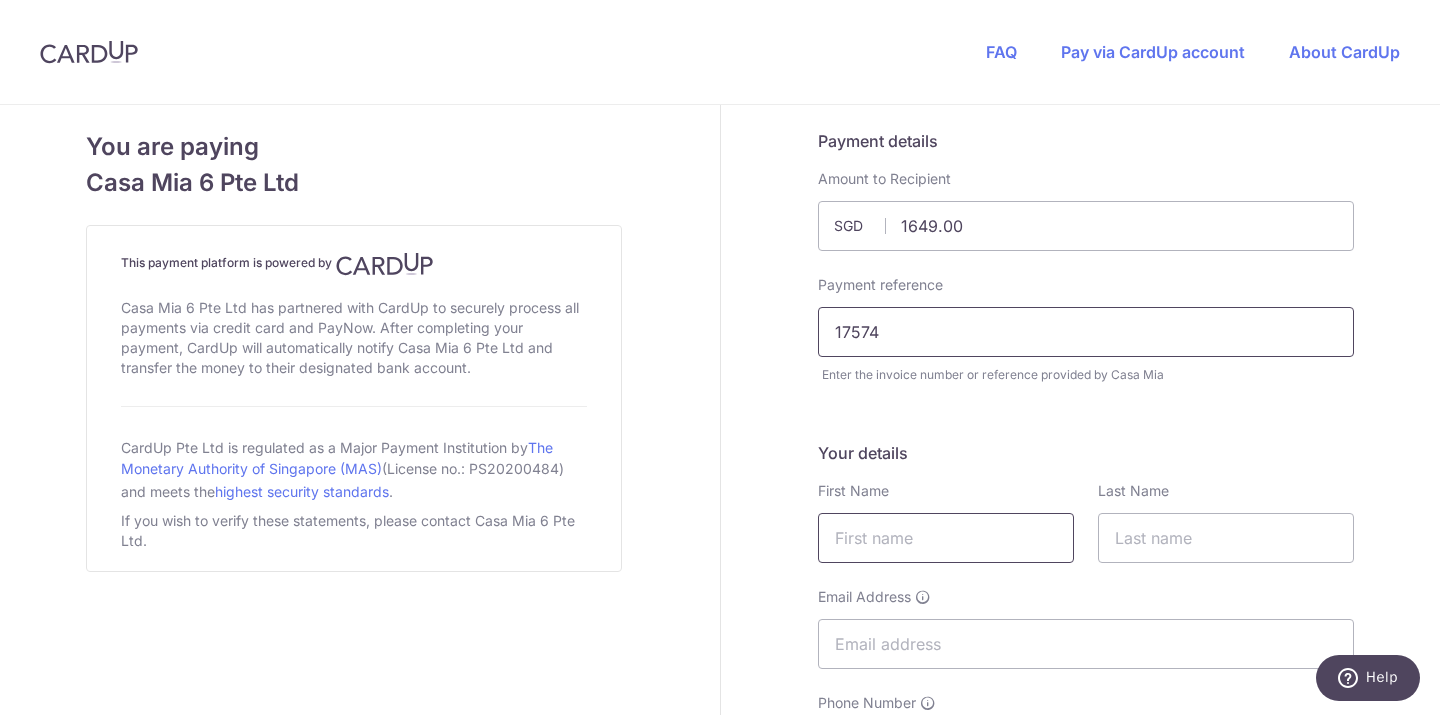 type on "17574" 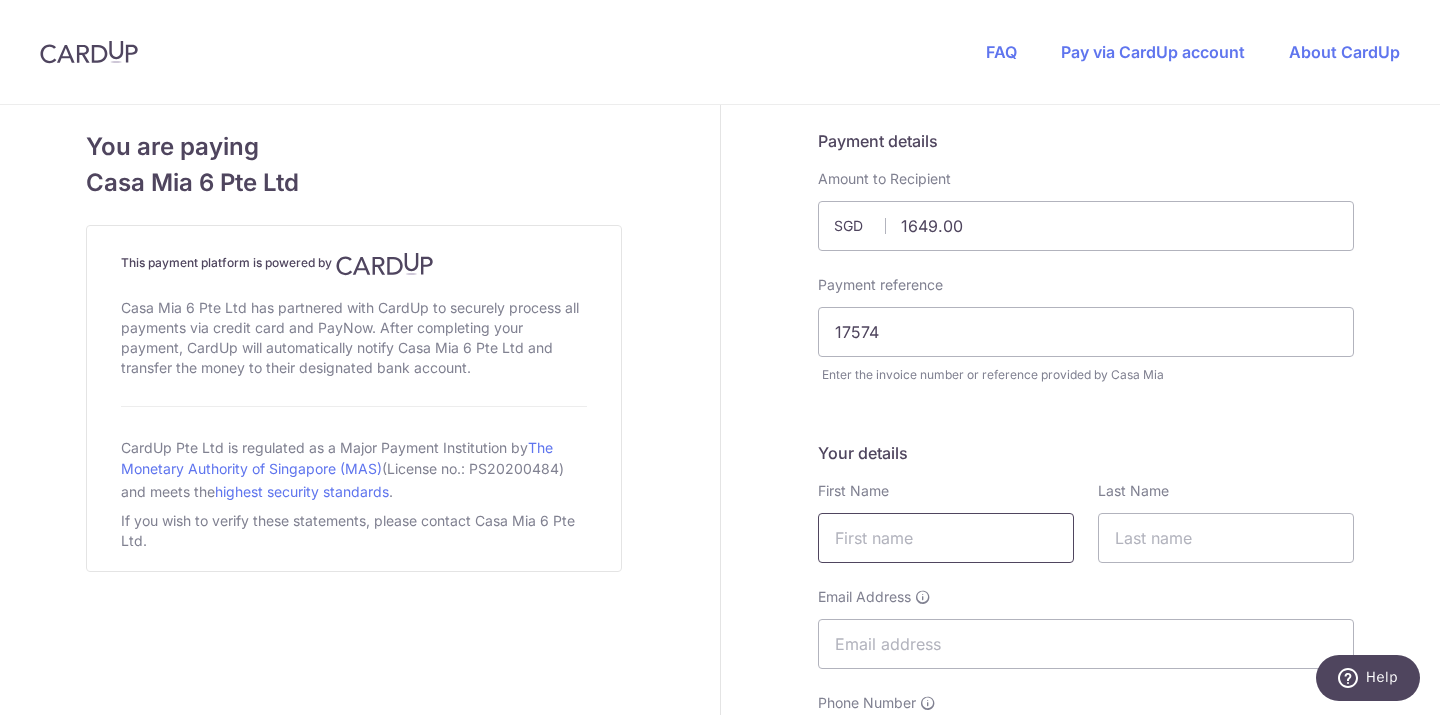 click at bounding box center (946, 538) 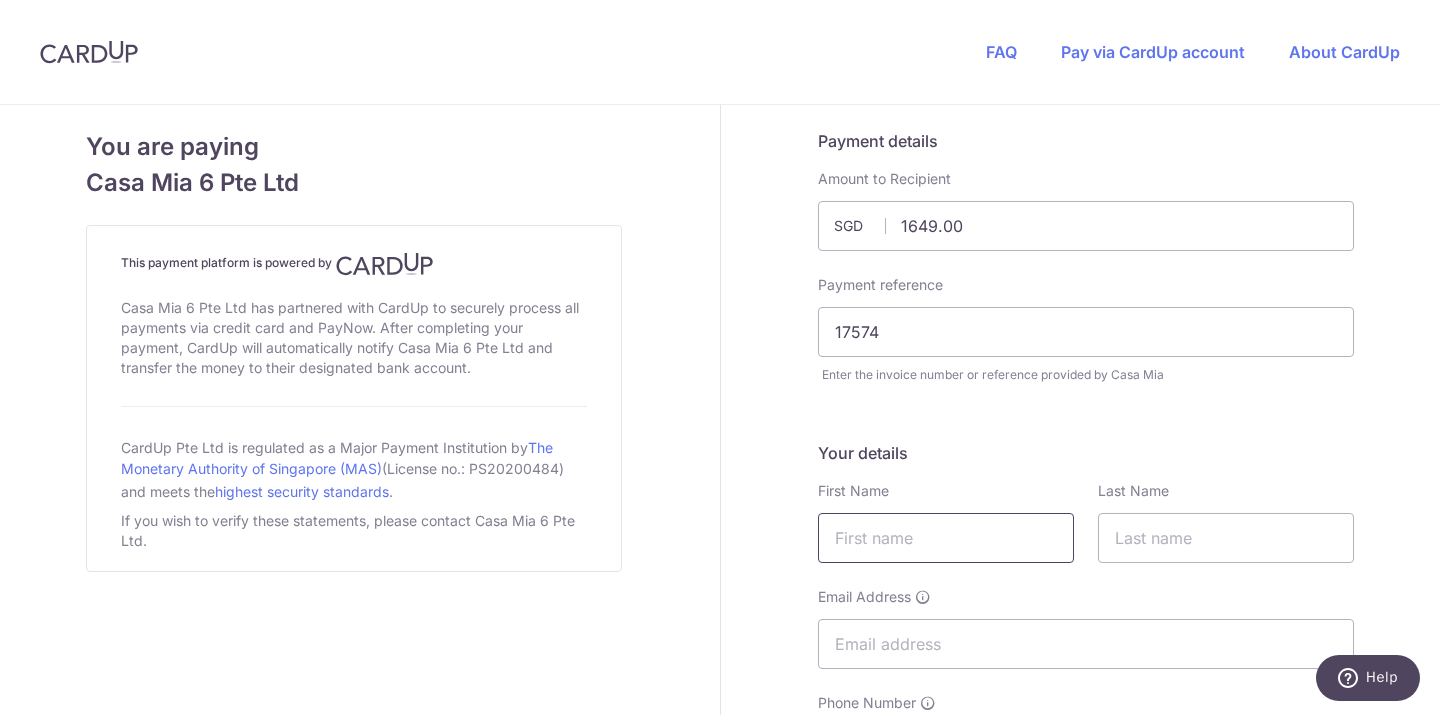 type on "[FIRST]" 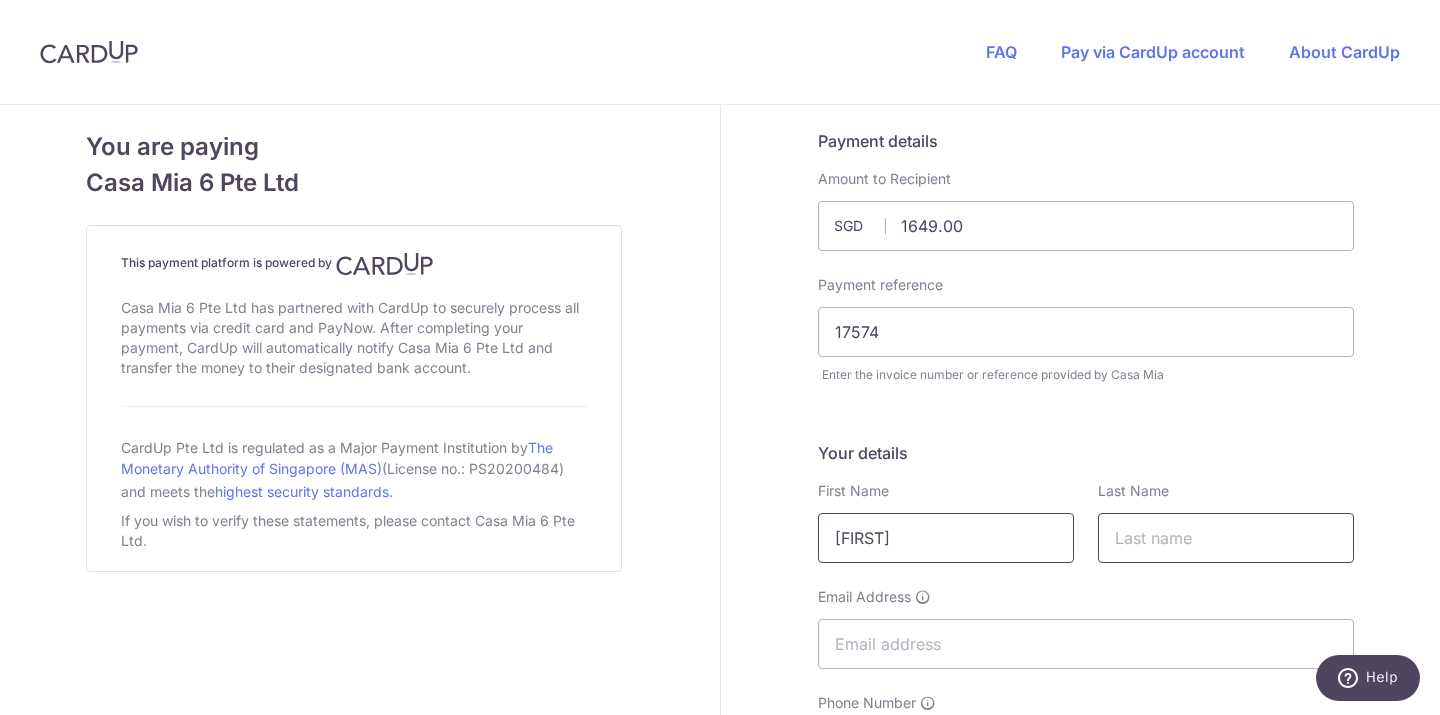 type on "[LAST]" 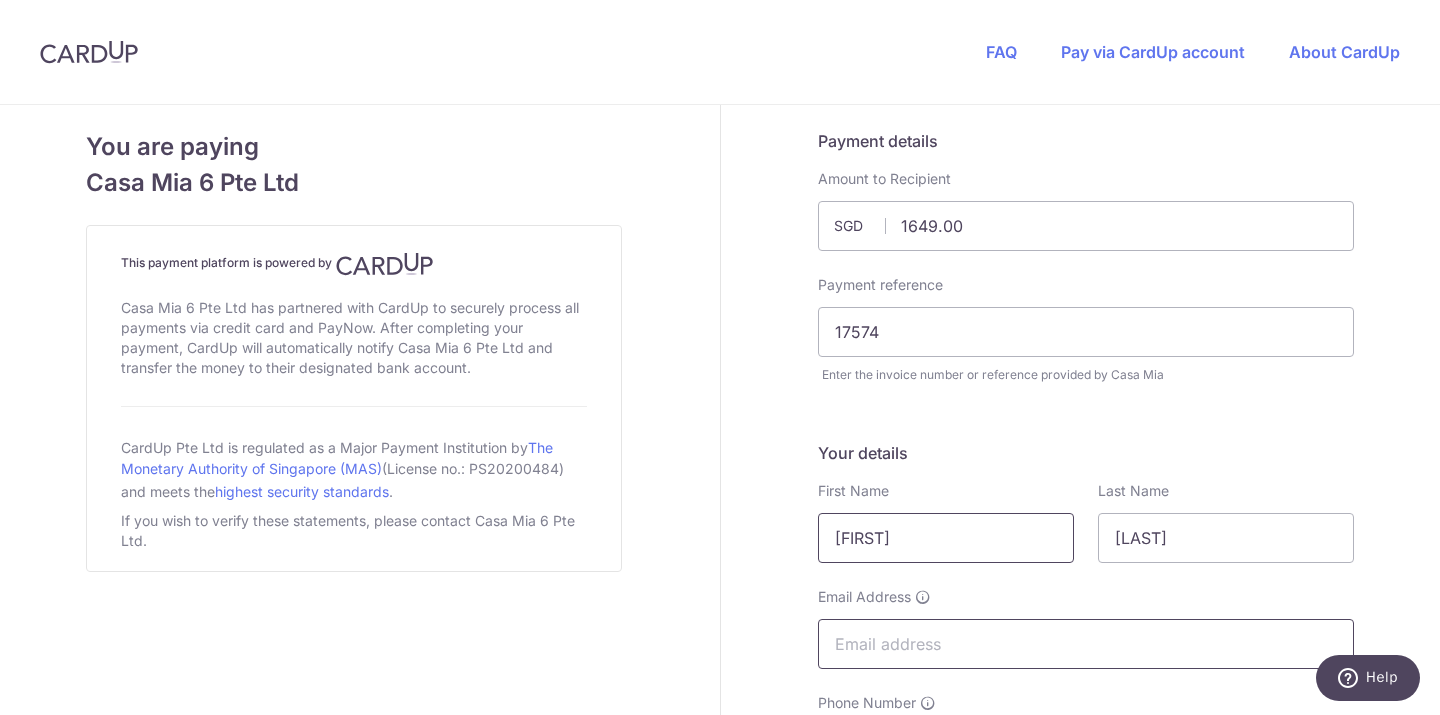 type on "[EMAIL]" 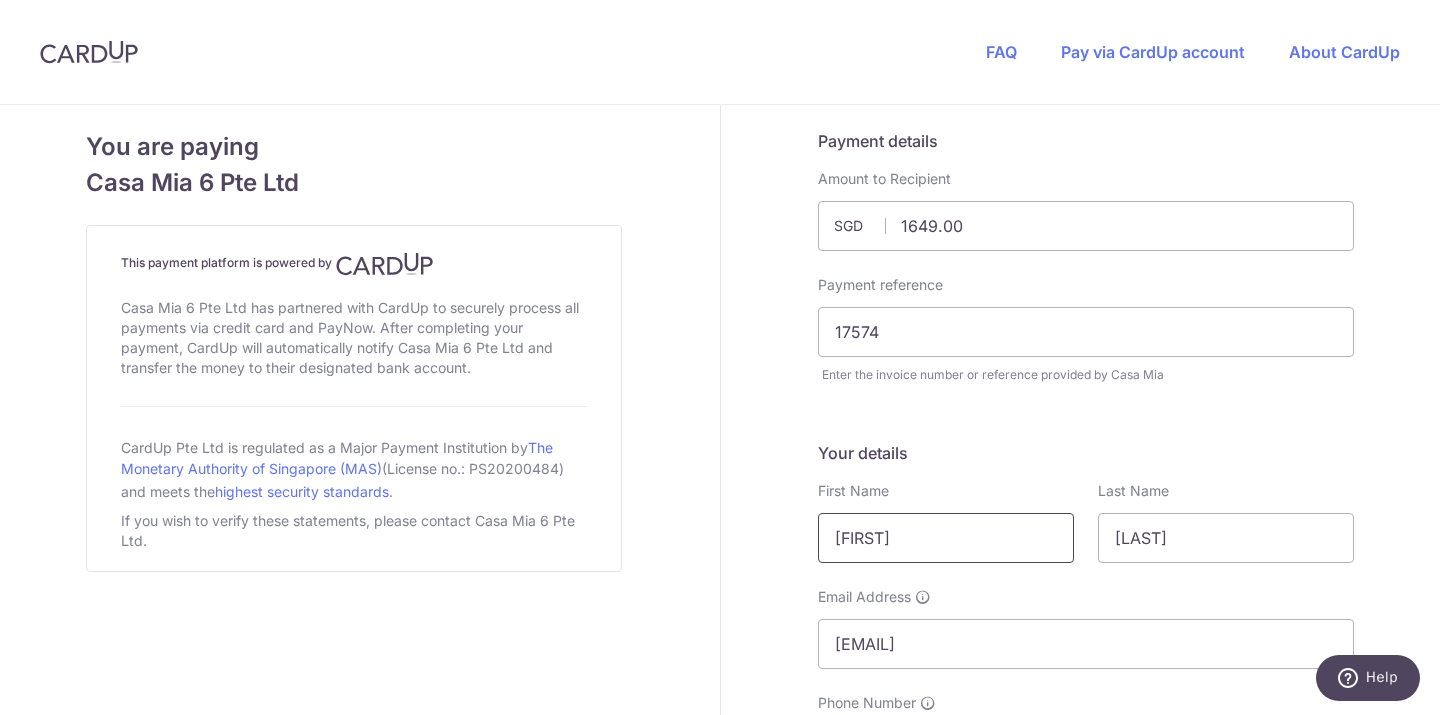 select on "1" 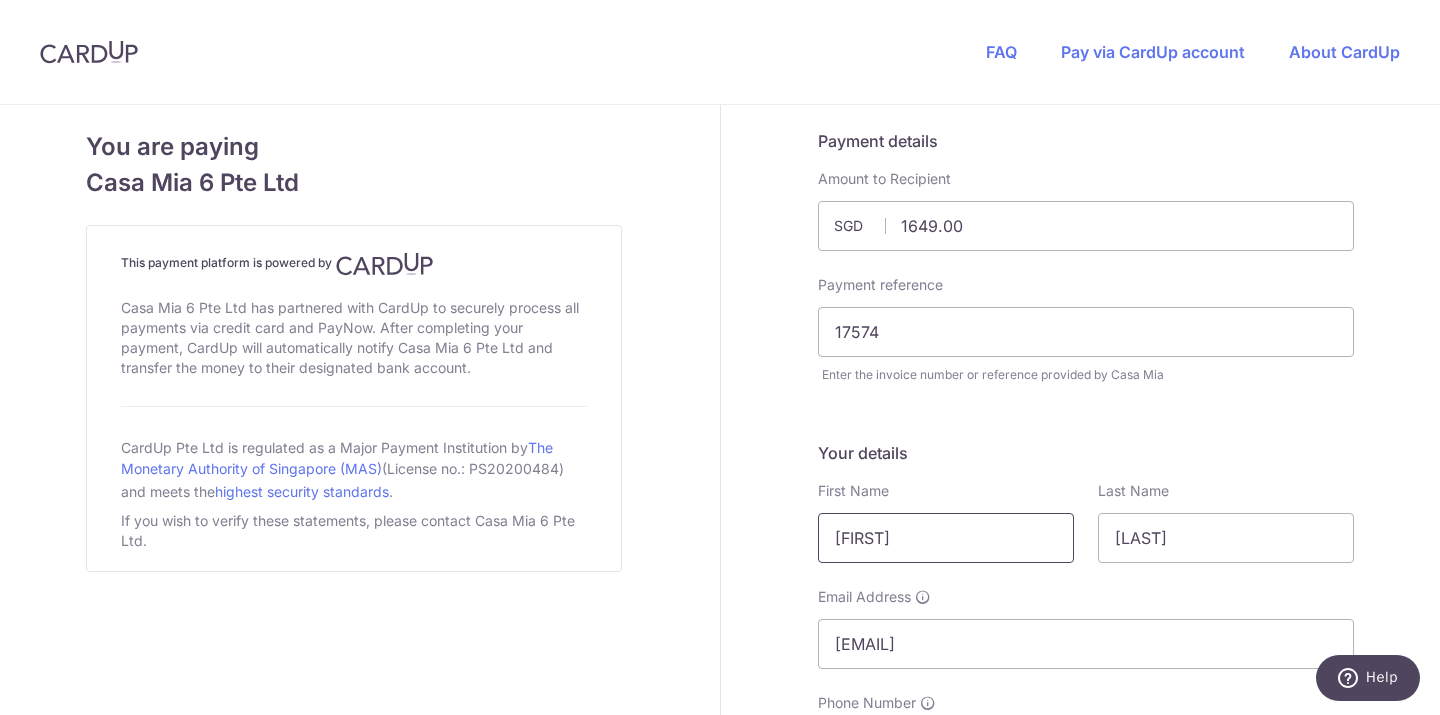type on "2108440910" 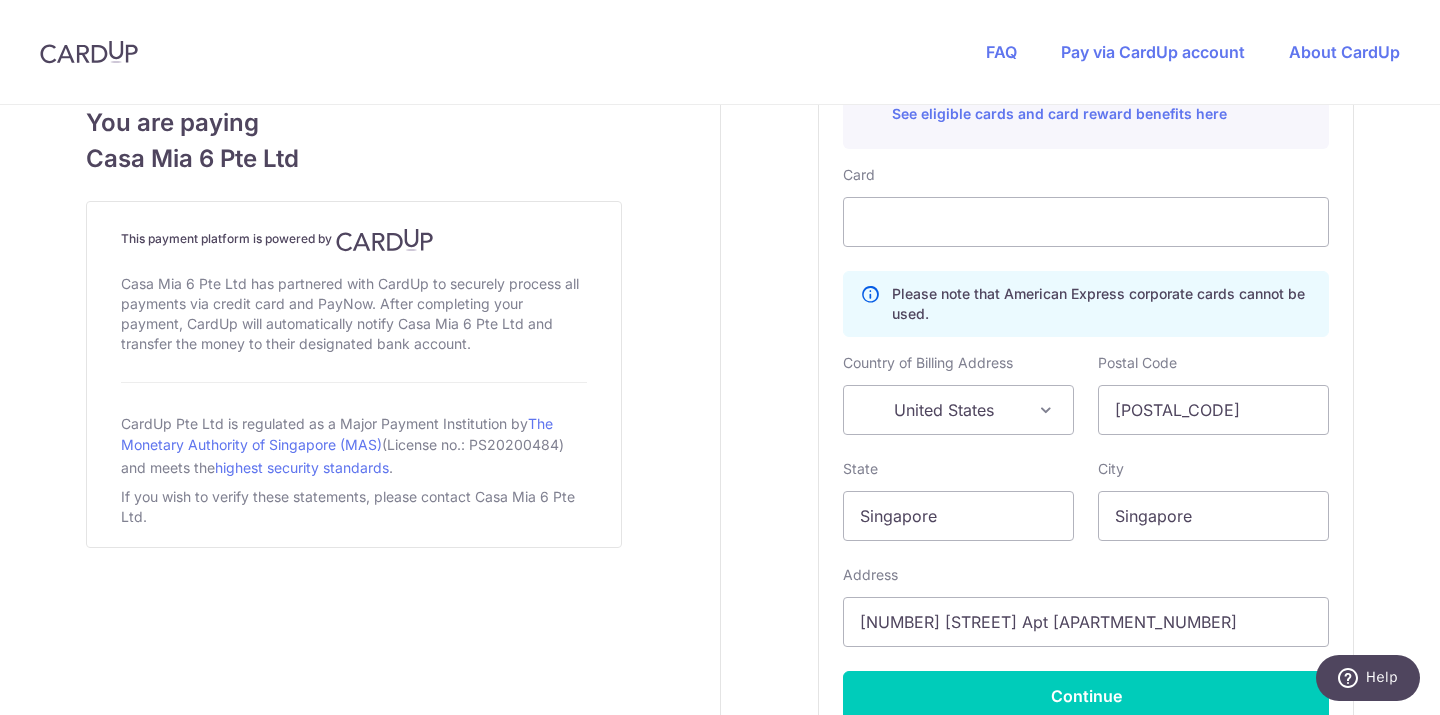 scroll, scrollTop: 1298, scrollLeft: 0, axis: vertical 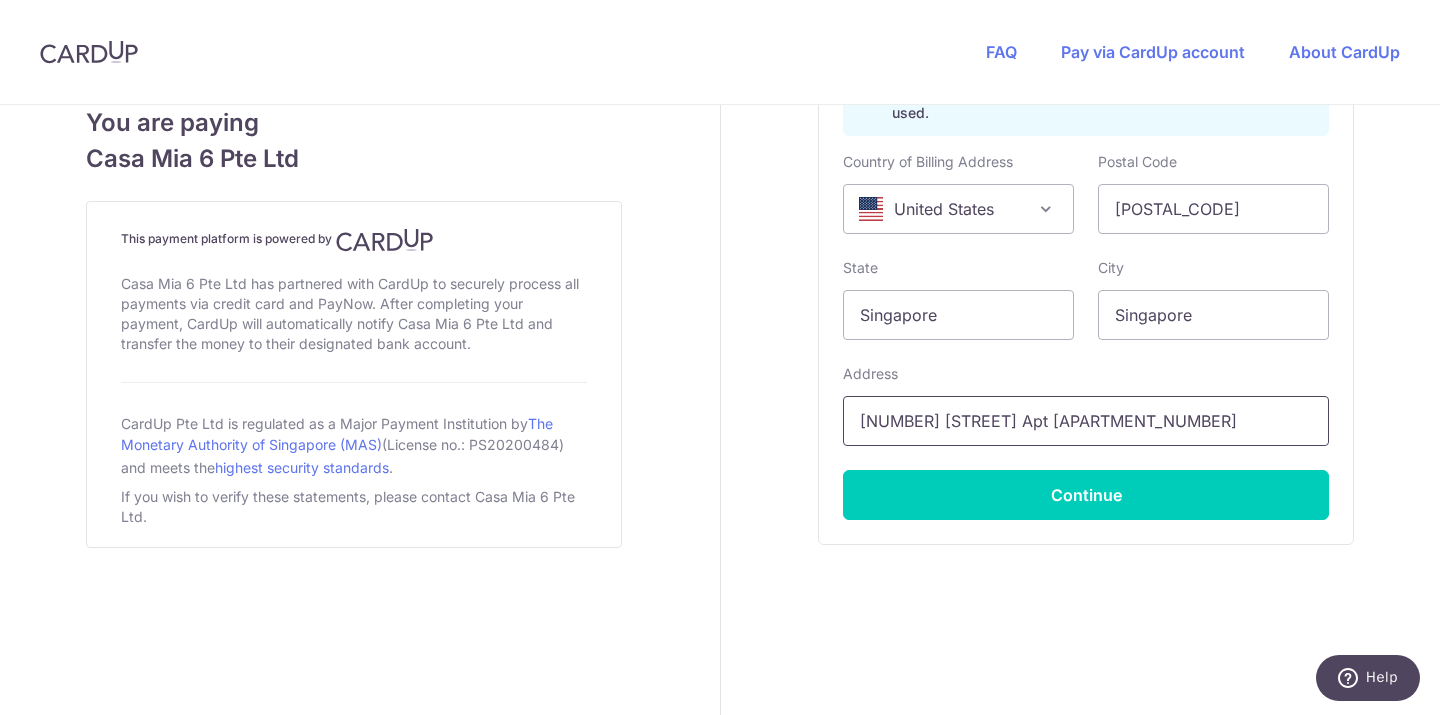 click on "[NUMBER] [STREET] Apt [APARTMENT_NUMBER]" at bounding box center [1086, 421] 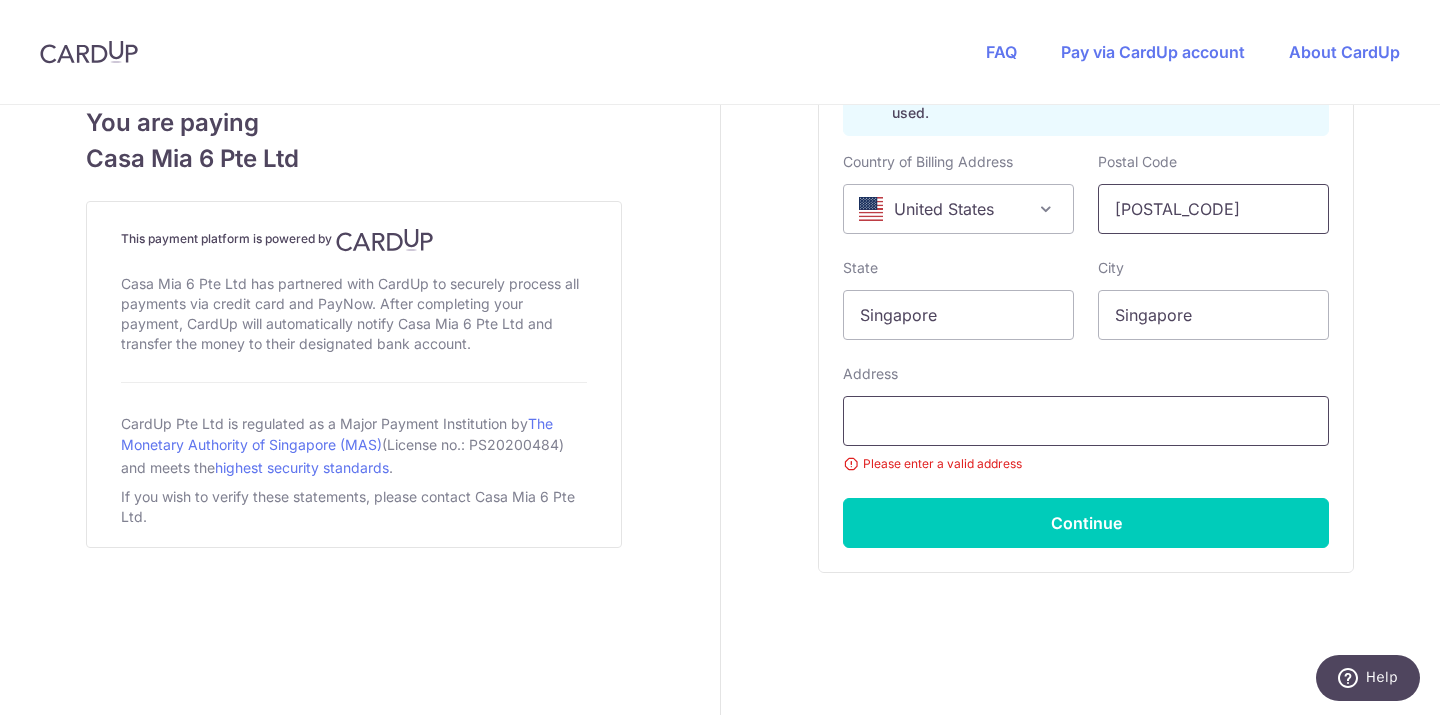 type 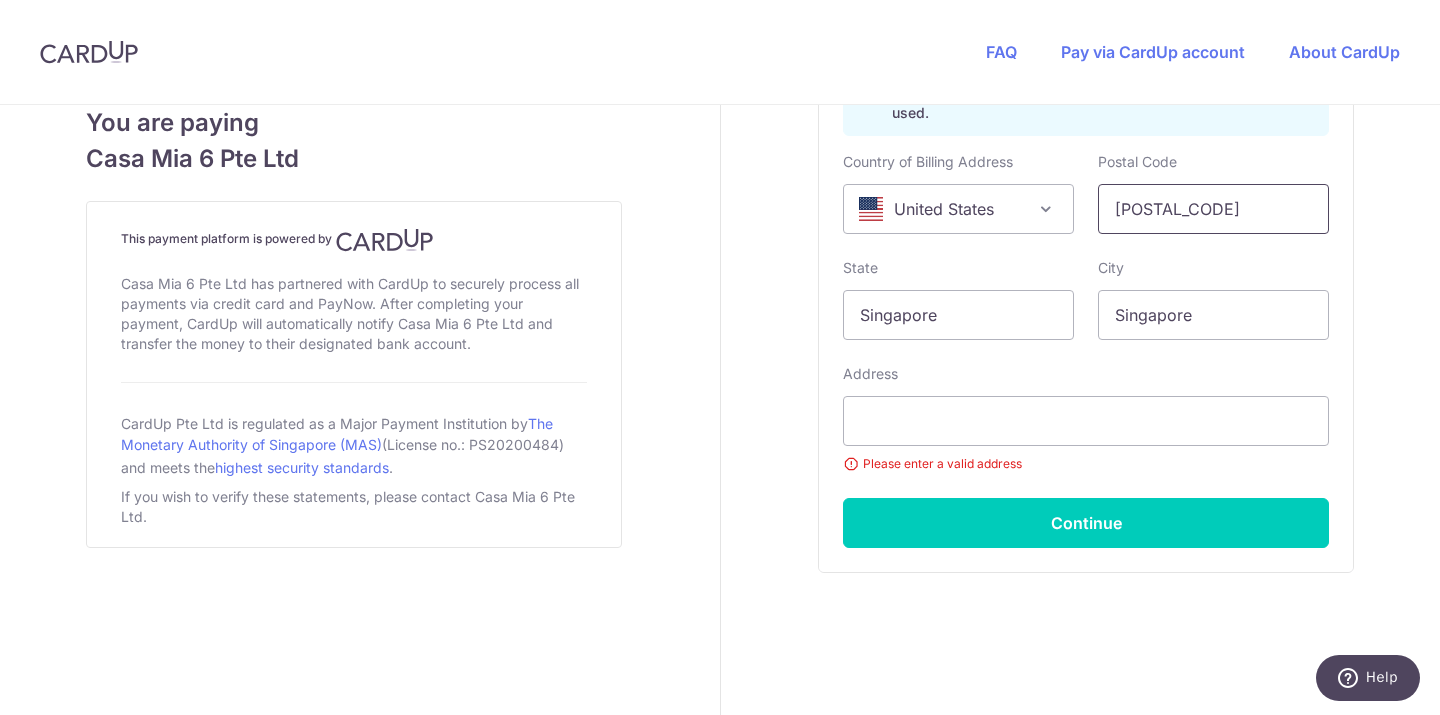 click on "[POSTAL_CODE]" at bounding box center [1213, 209] 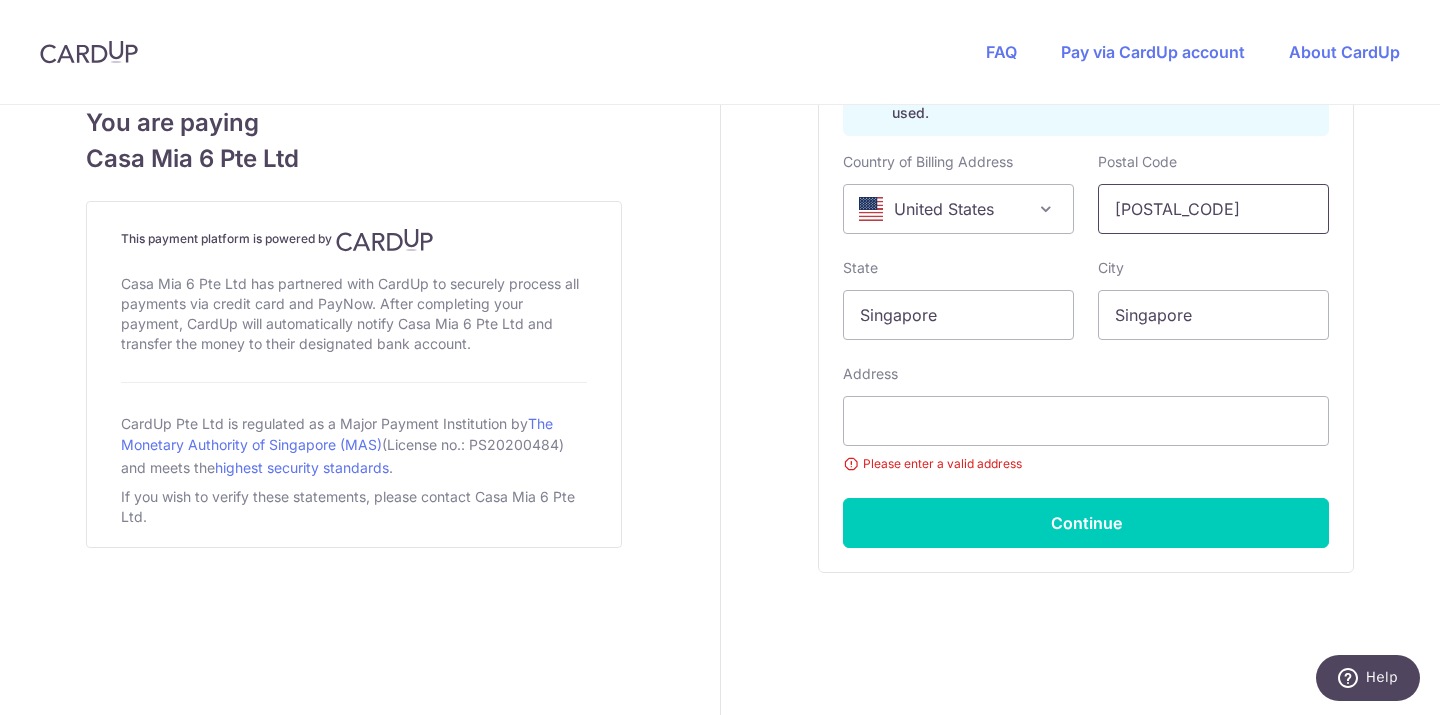 type on "[POSTAL_CODE]" 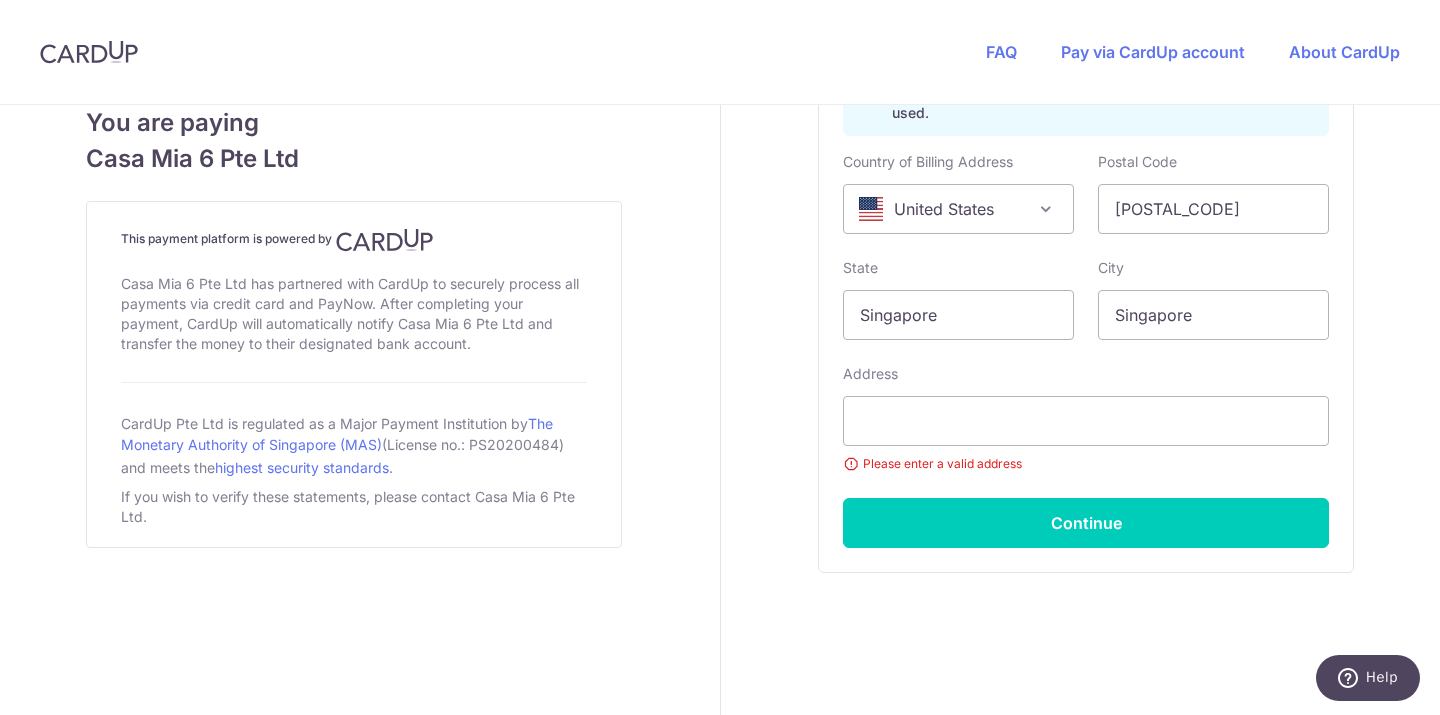 click on "United States" at bounding box center [958, 209] 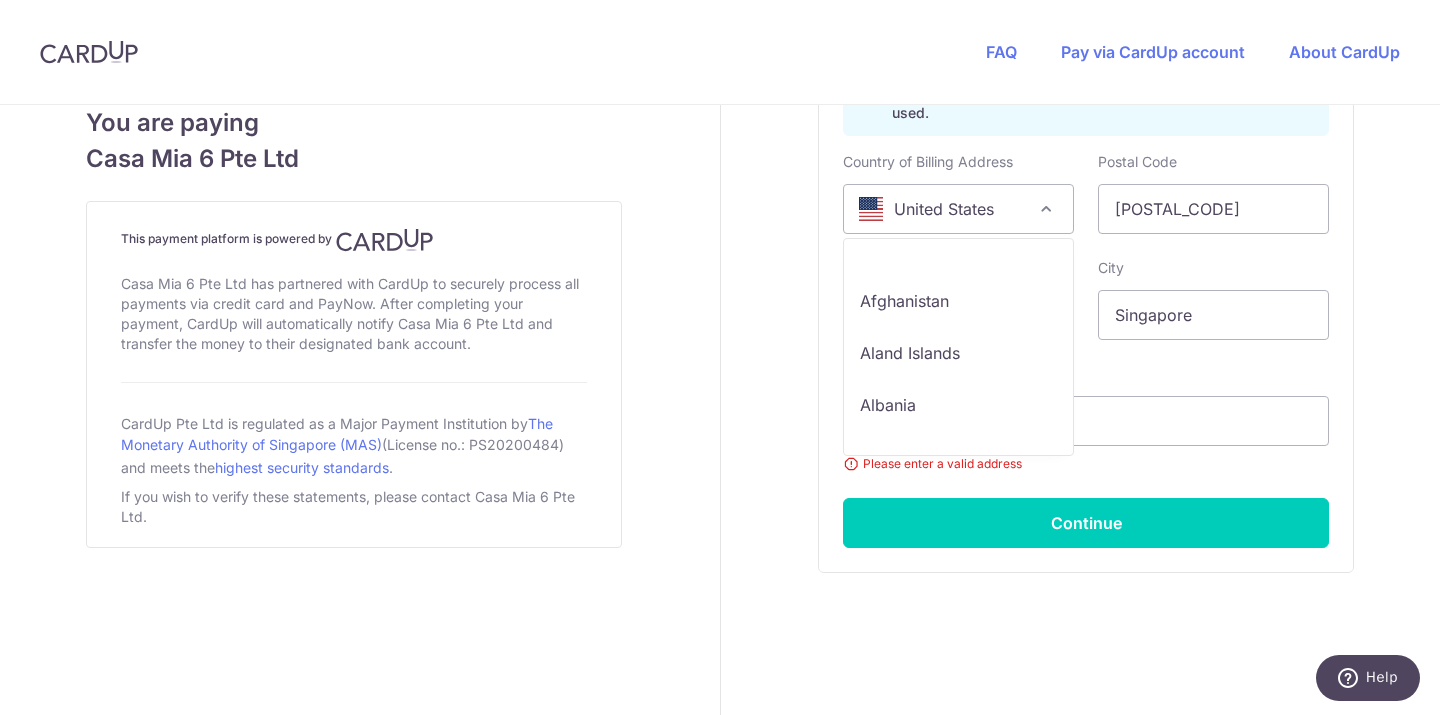 scroll, scrollTop: 12468, scrollLeft: 0, axis: vertical 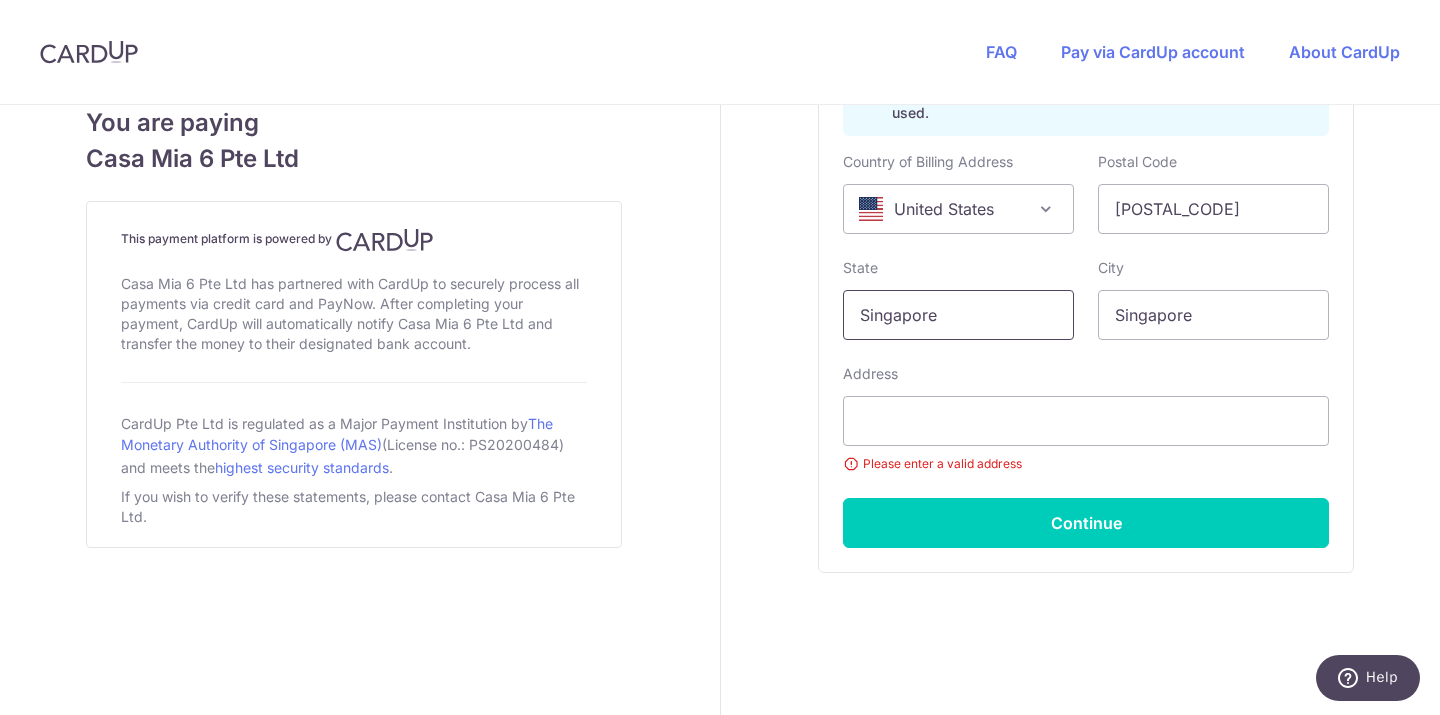 click on "Singapore" at bounding box center (958, 315) 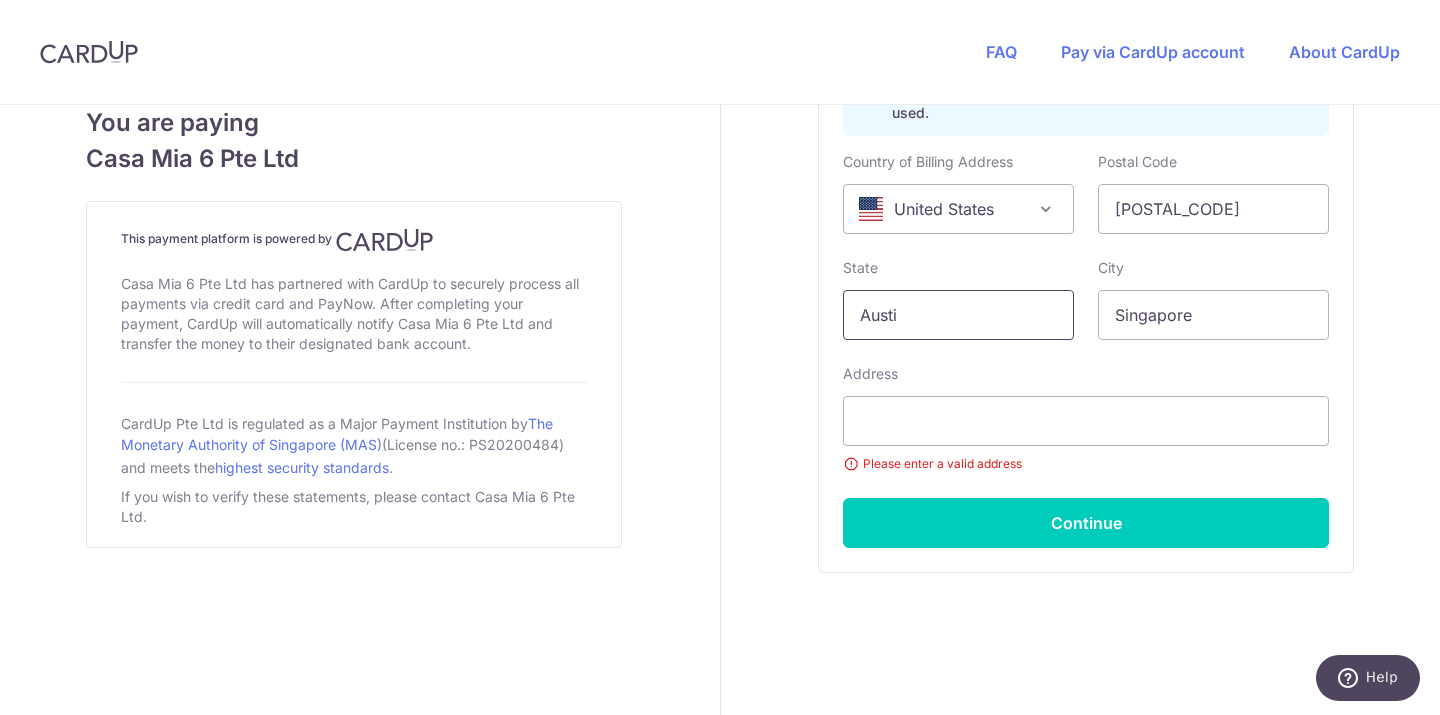 type on "[CITY]" 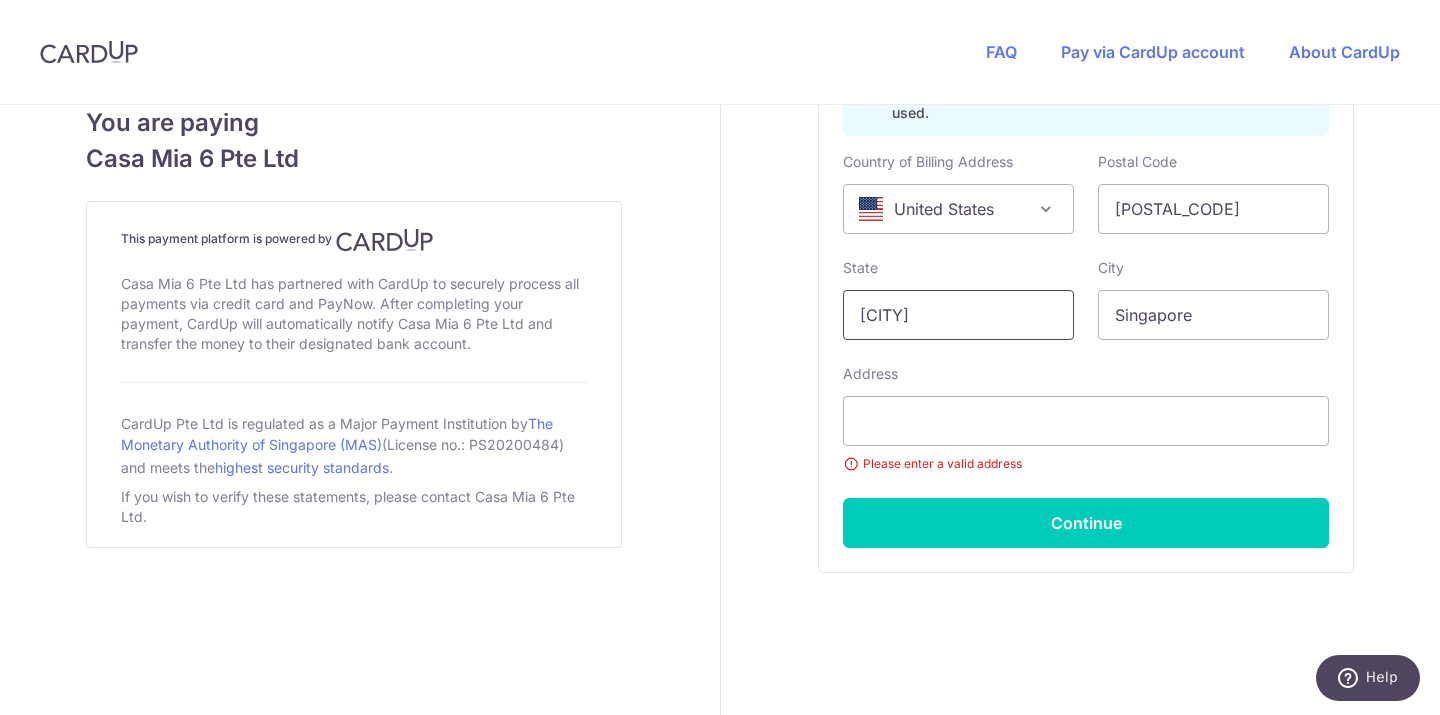 click on "[CITY]" at bounding box center [958, 315] 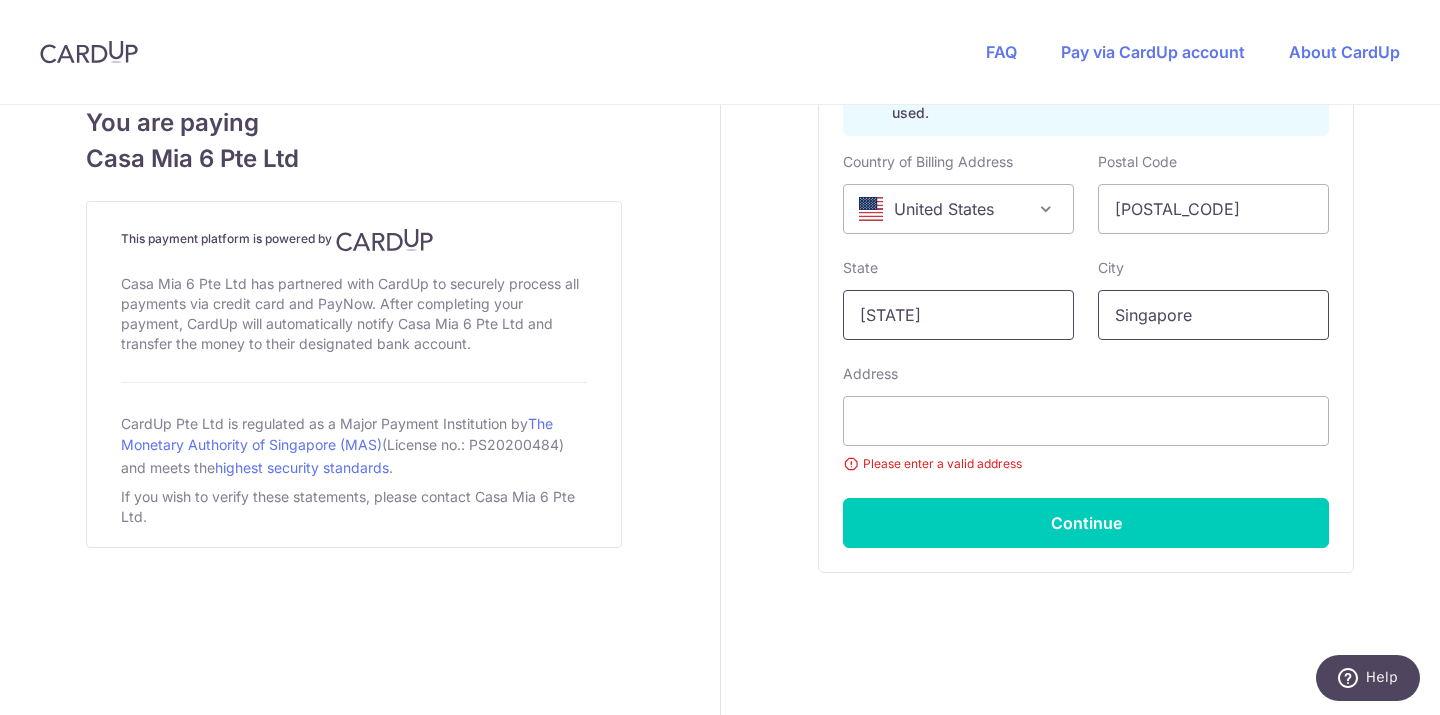 type on "[STATE]" 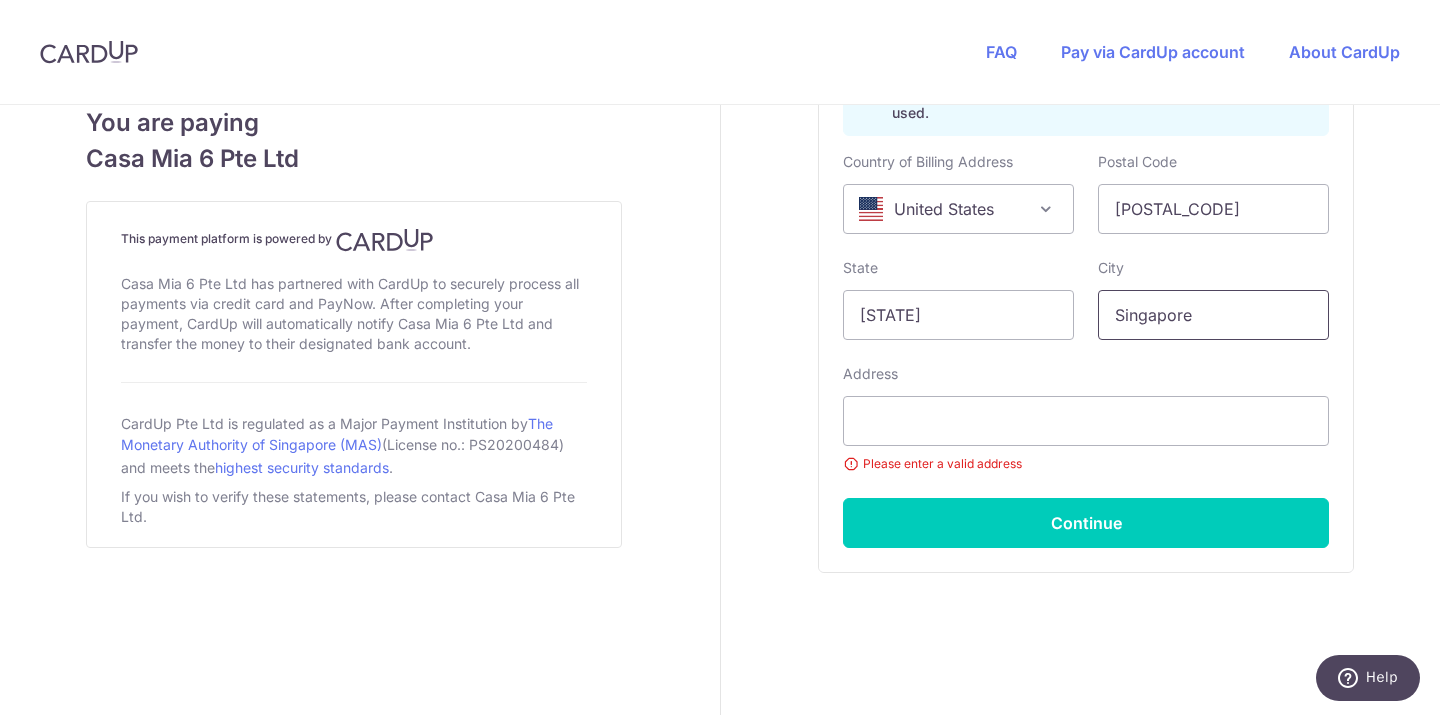 click on "Singapore" at bounding box center [1213, 315] 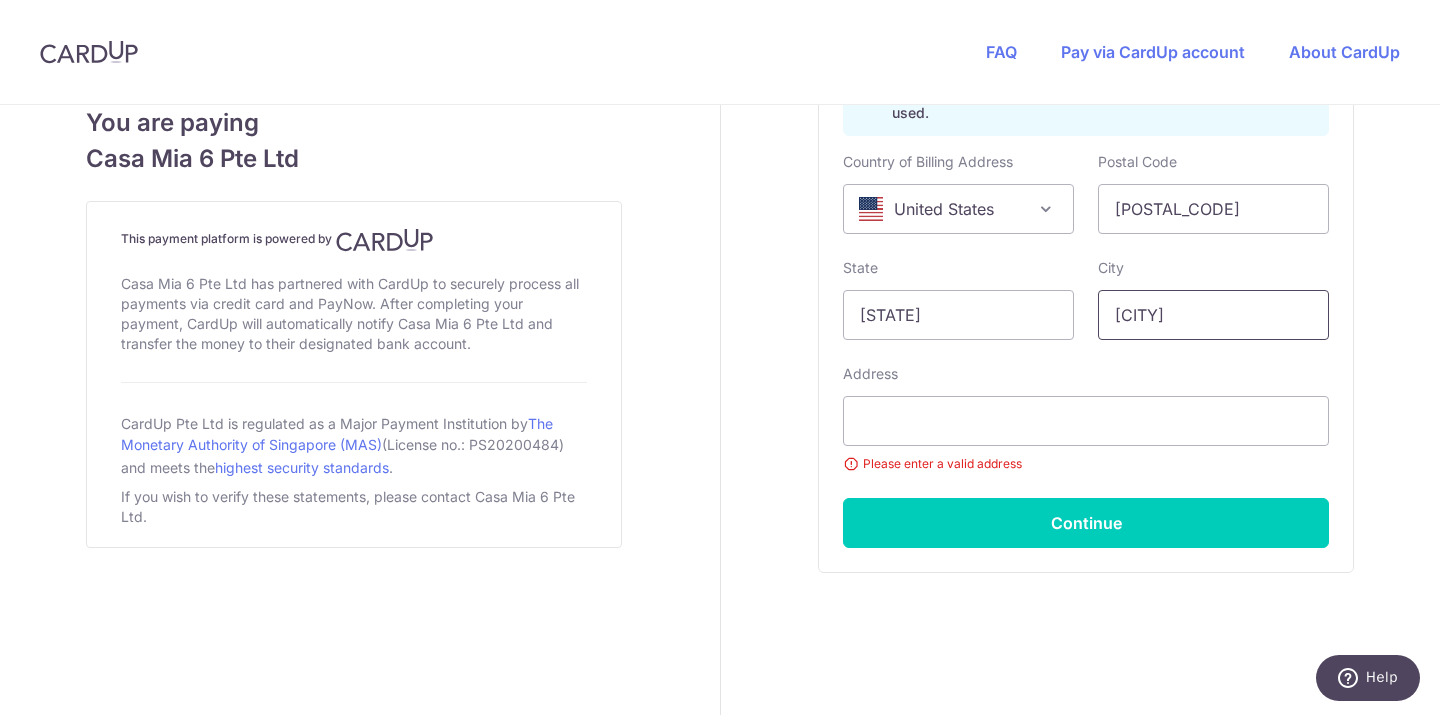 type on "[CITY]" 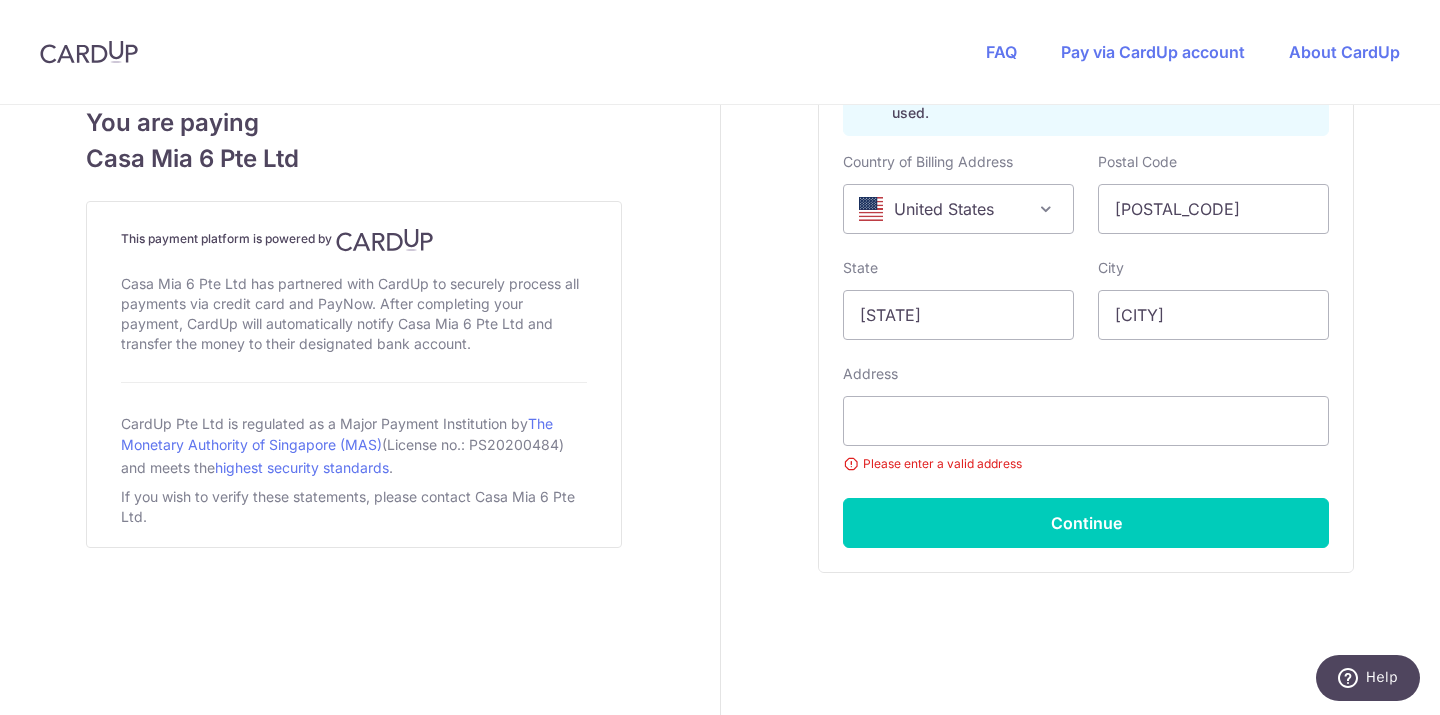 click on "Address
Please enter a valid address" at bounding box center [1086, 419] 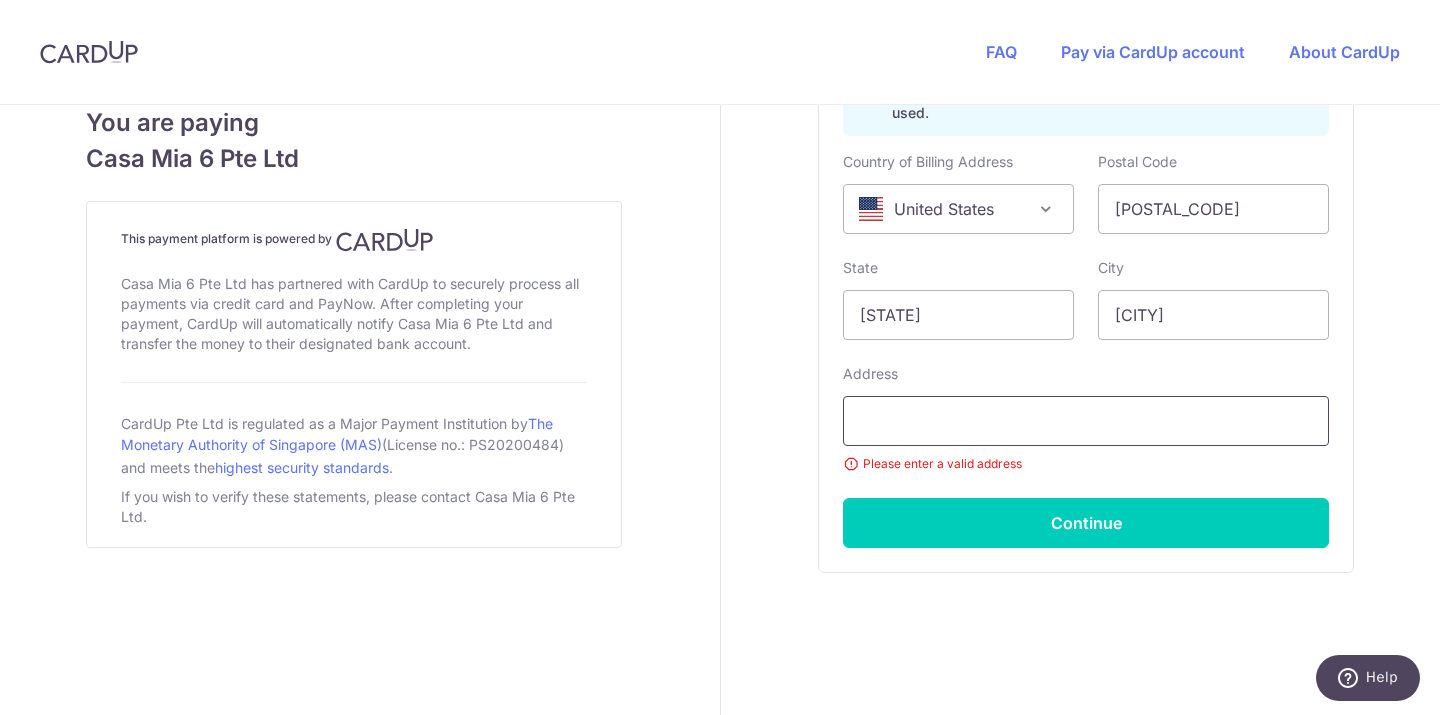 click at bounding box center [1086, 421] 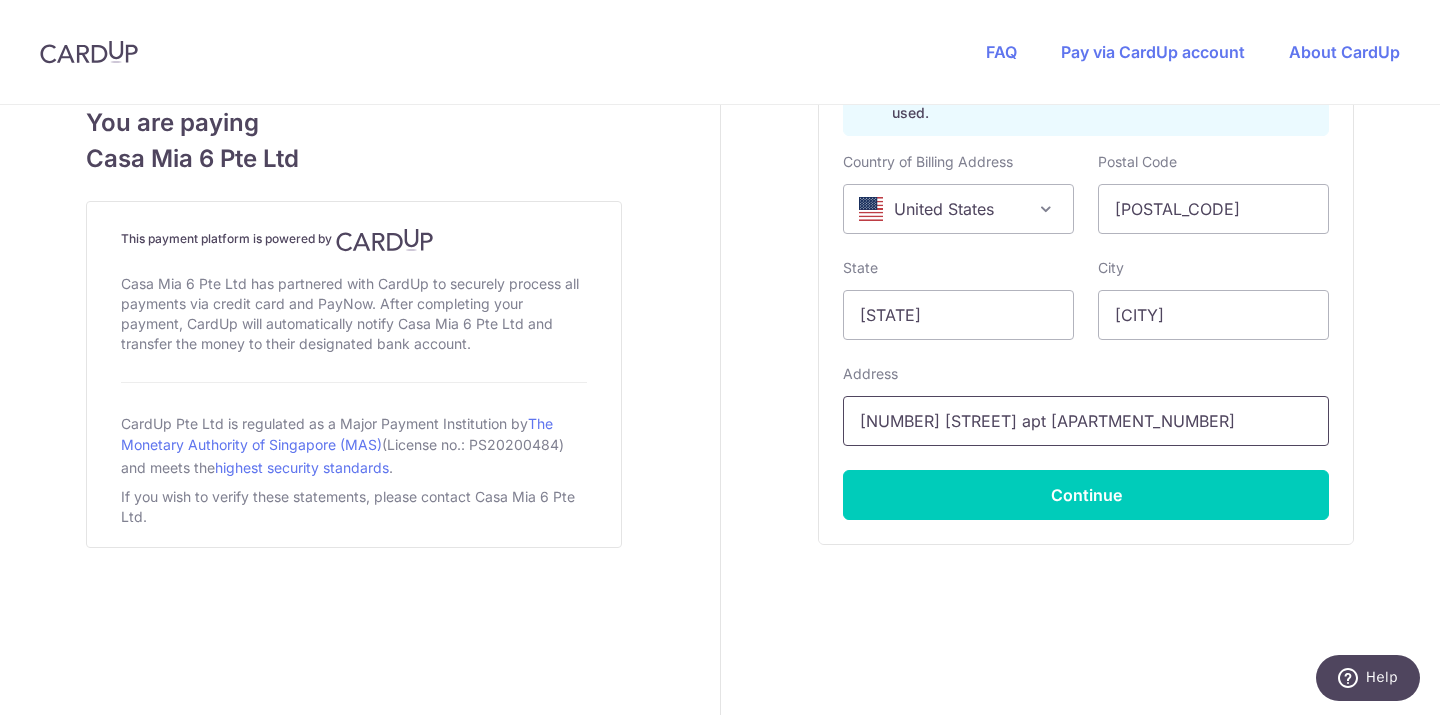 type on "[NUMBER] [STREET] apt [APARTMENT_NUMBER]" 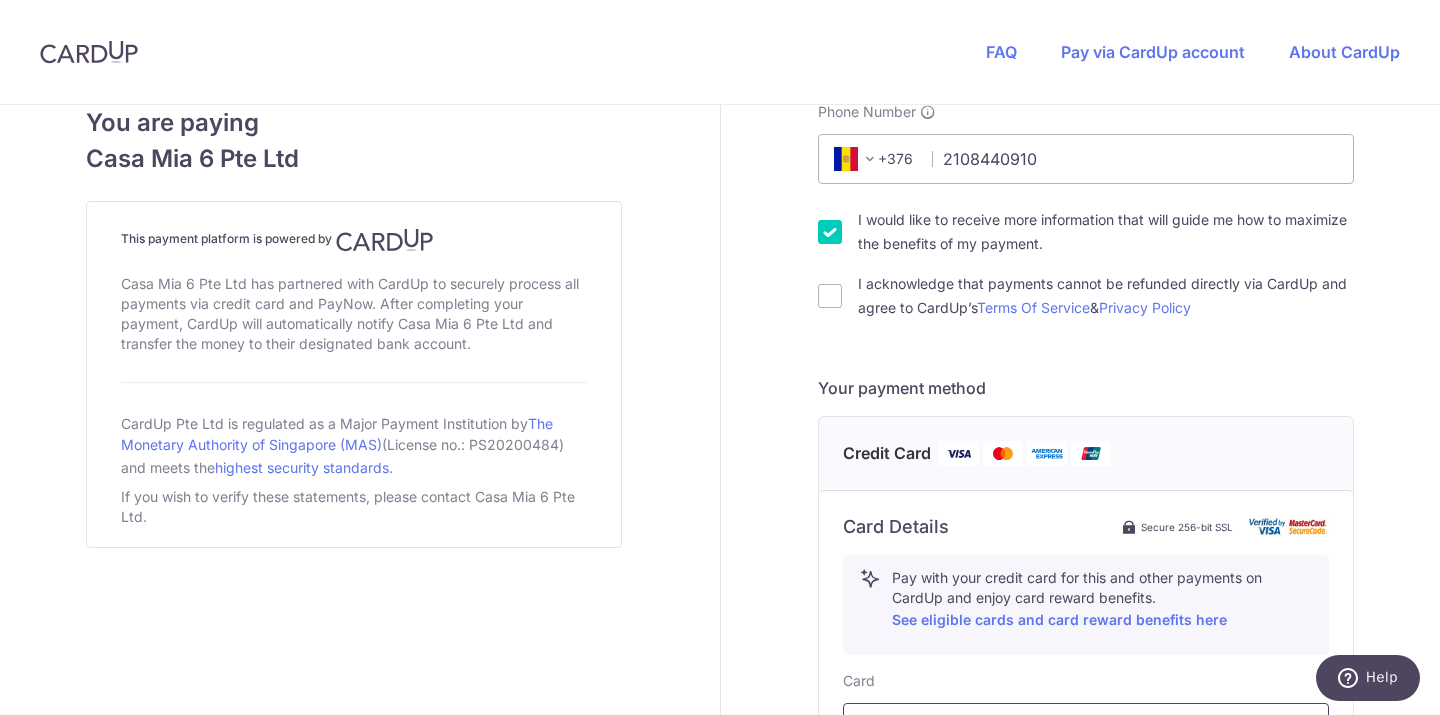 scroll, scrollTop: 578, scrollLeft: 0, axis: vertical 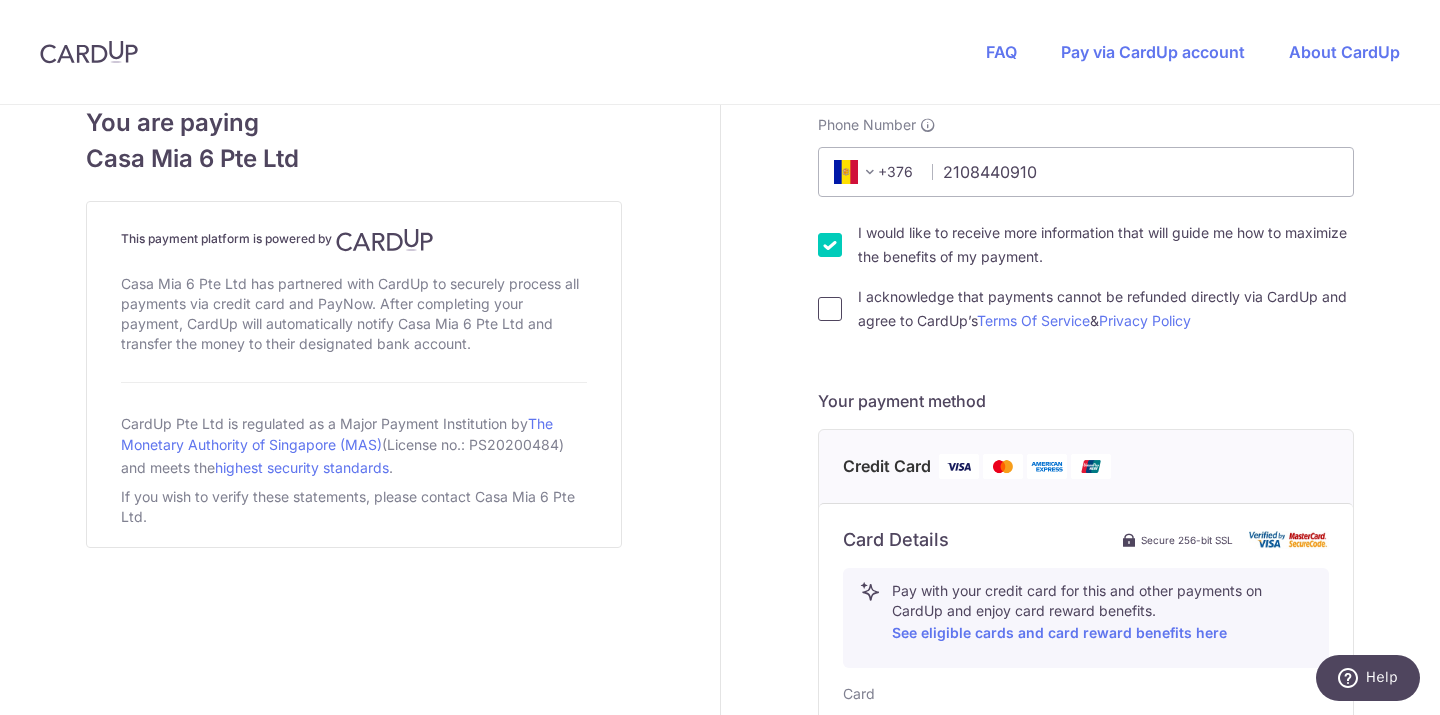 click on "I acknowledge that payments cannot be refunded directly via CardUp and agree to CardUp’s
Terms Of Service  &
Privacy Policy" at bounding box center [830, 309] 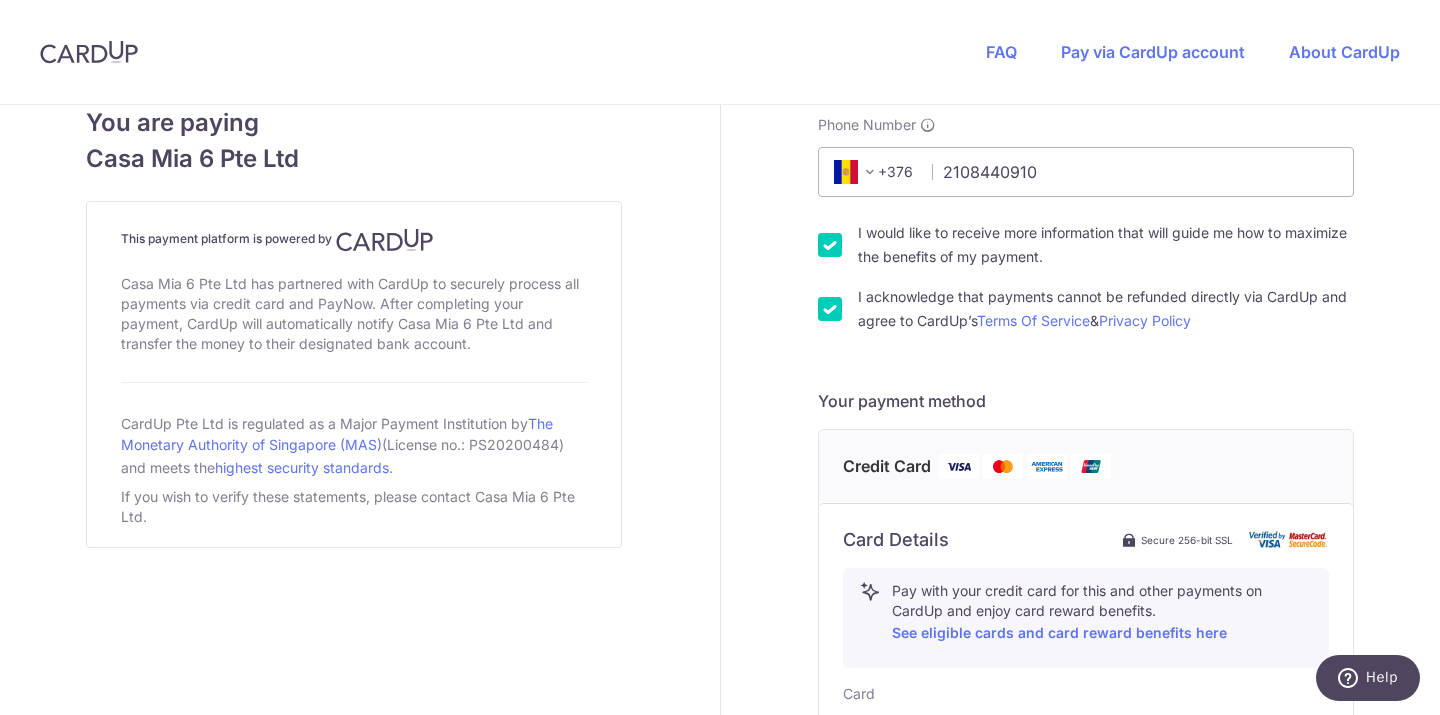 click on "I would like to receive more information that will guide me how to maximize the benefits of my payment." at bounding box center (830, 245) 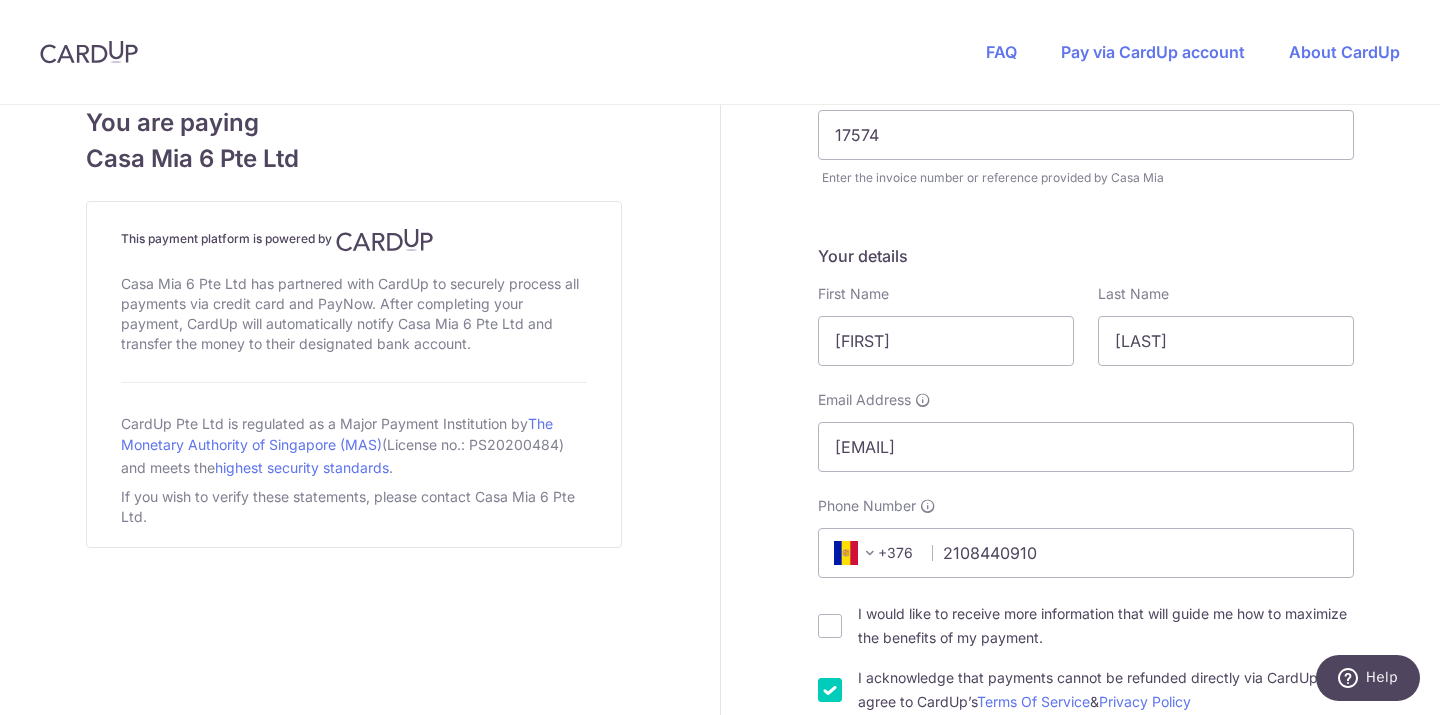 scroll, scrollTop: 285, scrollLeft: 0, axis: vertical 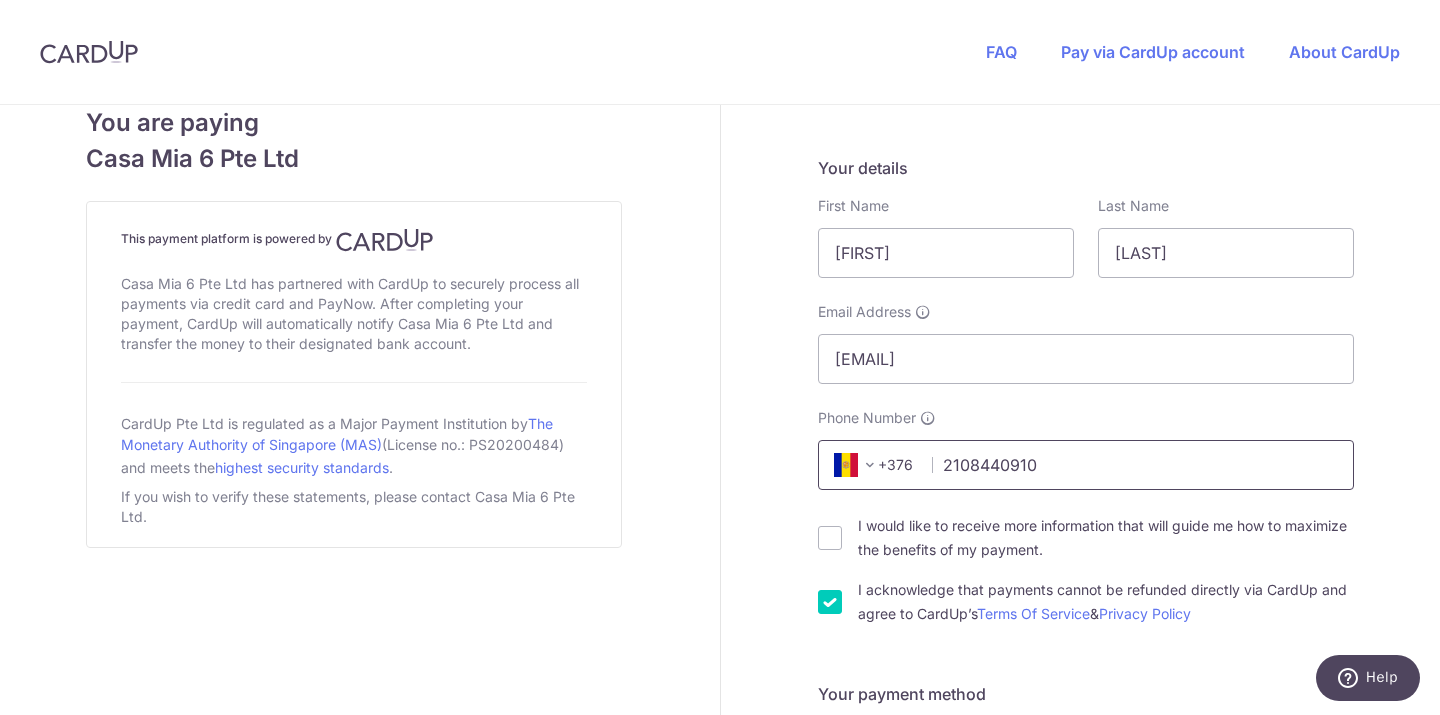 click on "2108440910" at bounding box center (1086, 465) 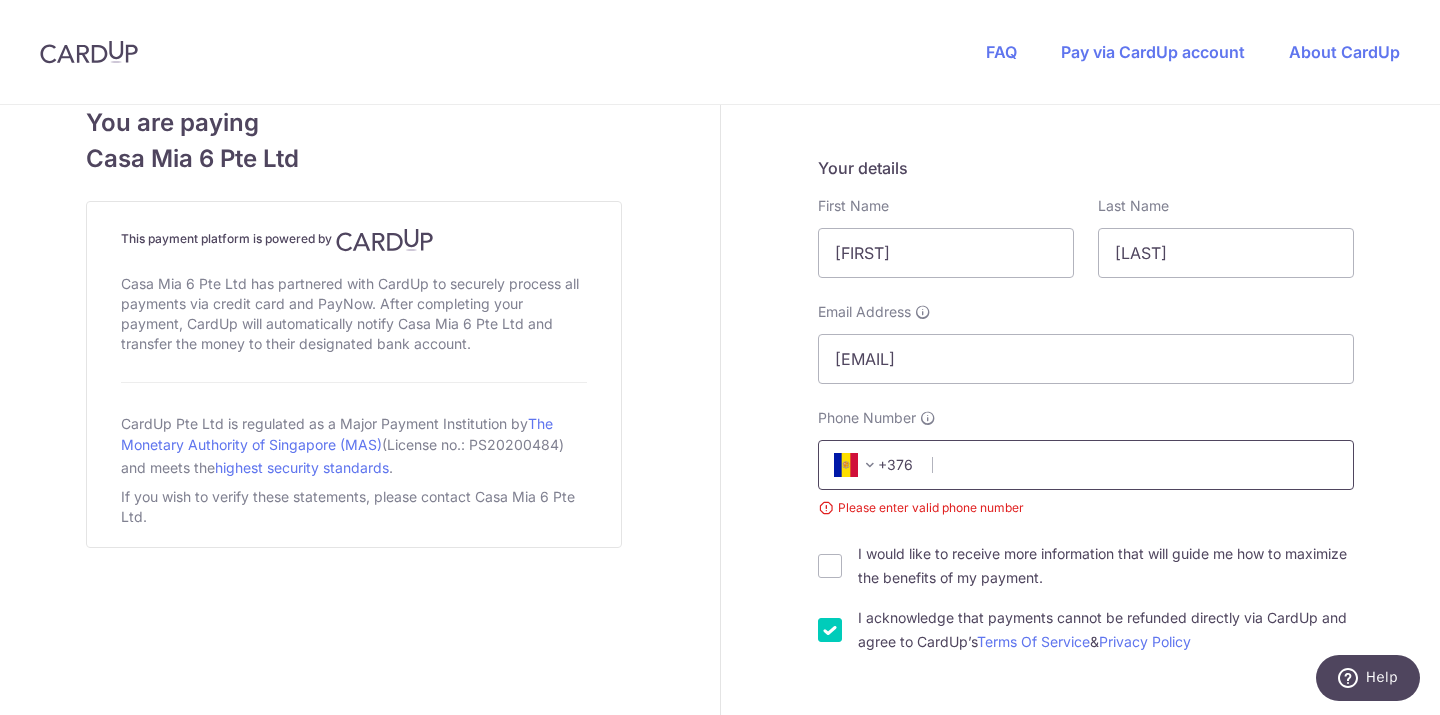 type 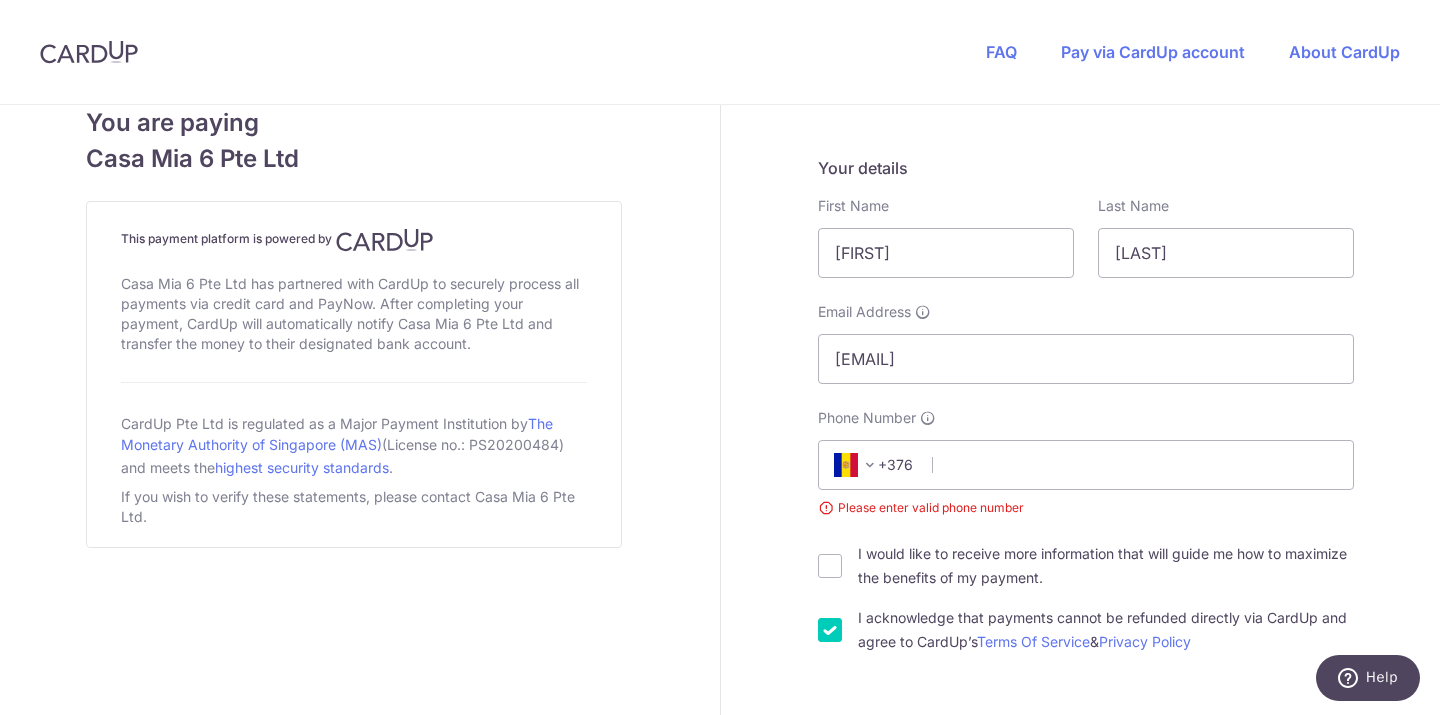 click on "+376" at bounding box center [873, 465] 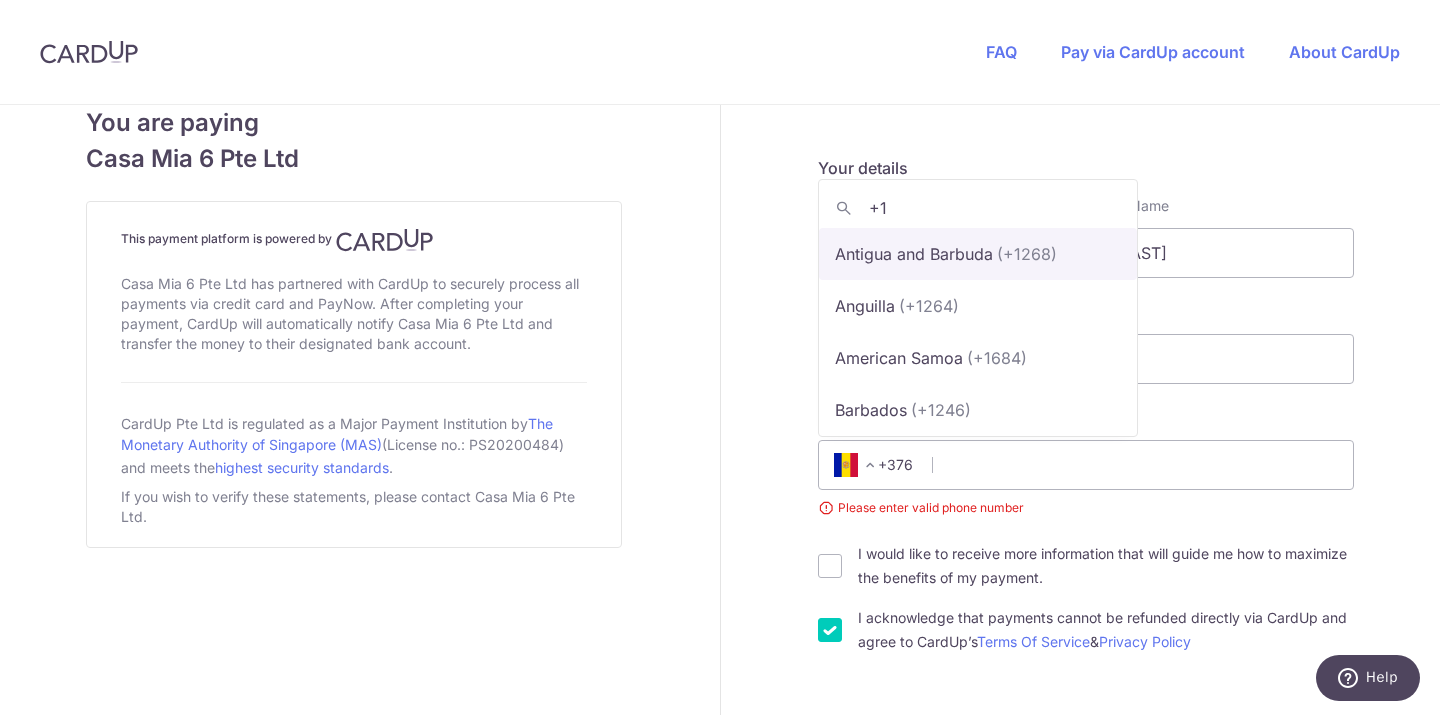 type on "+" 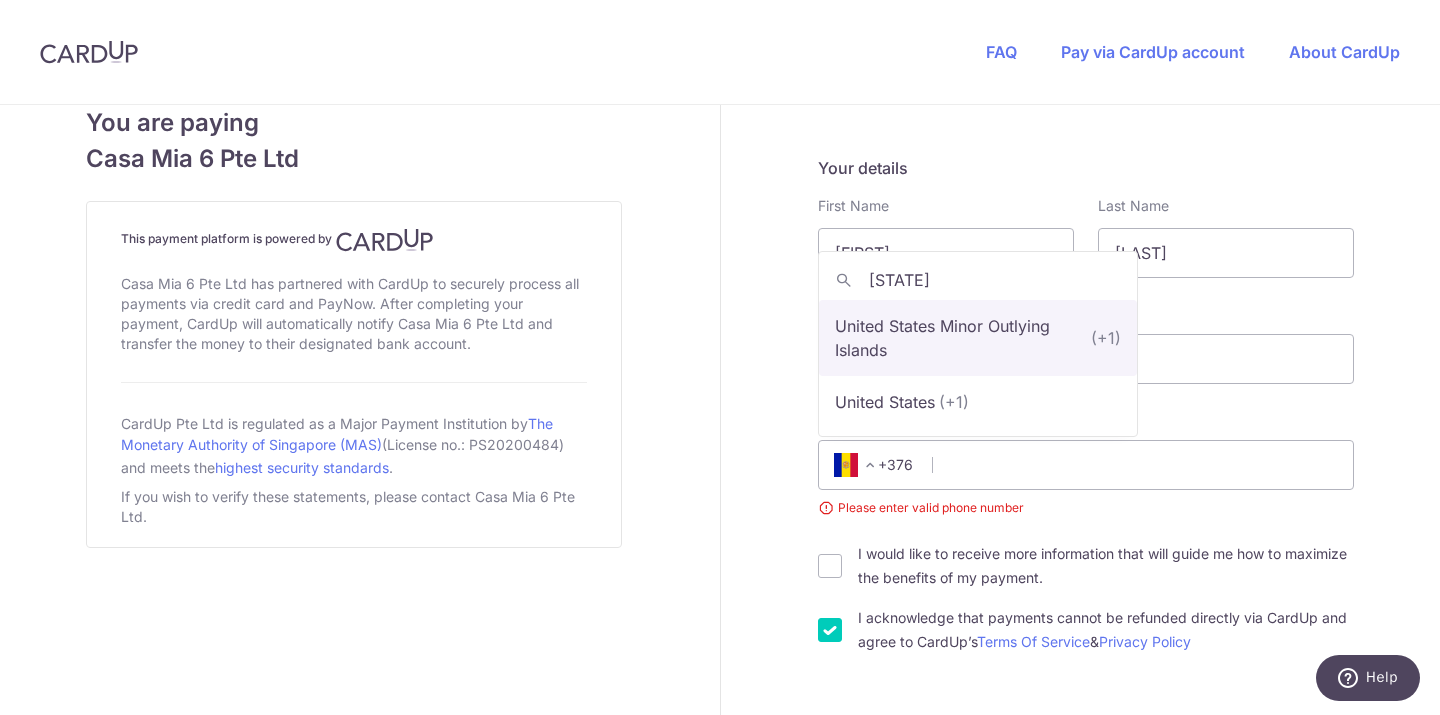 type on "[STATE]" 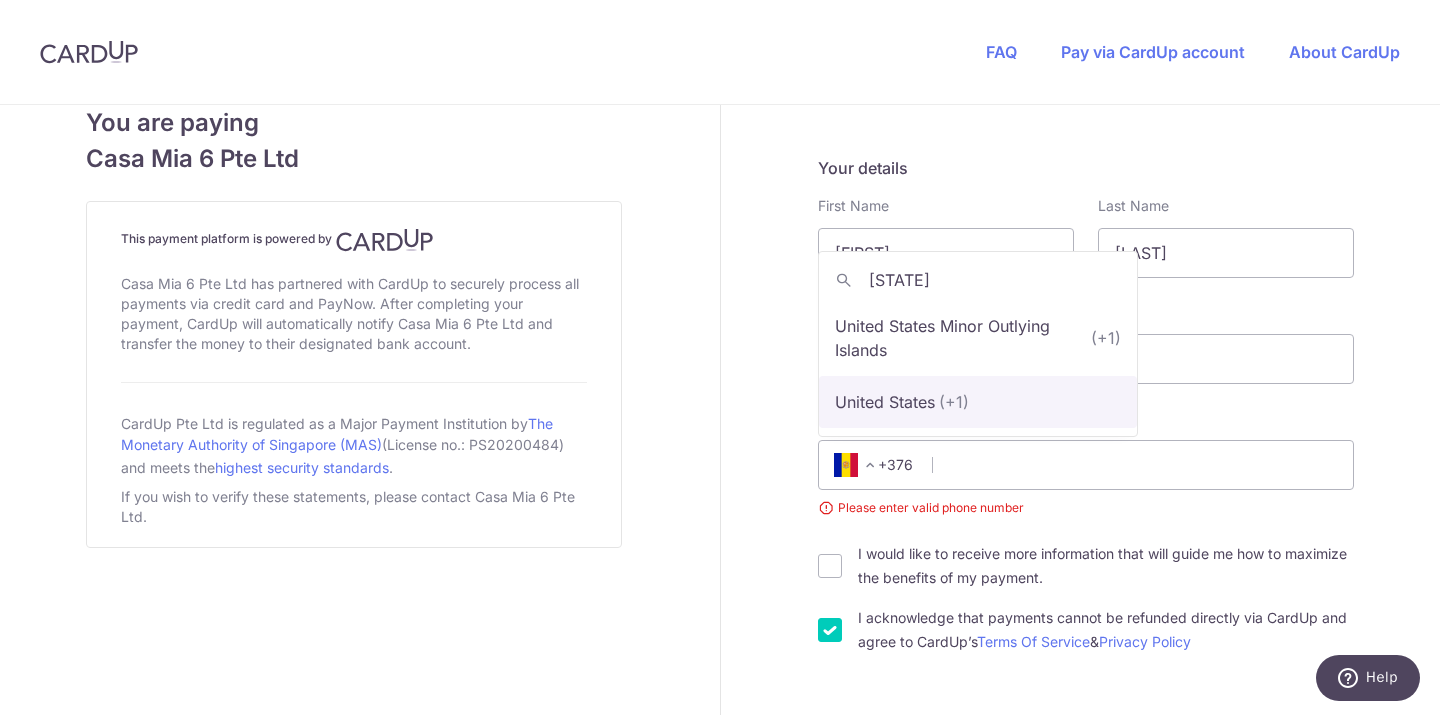 select on "233" 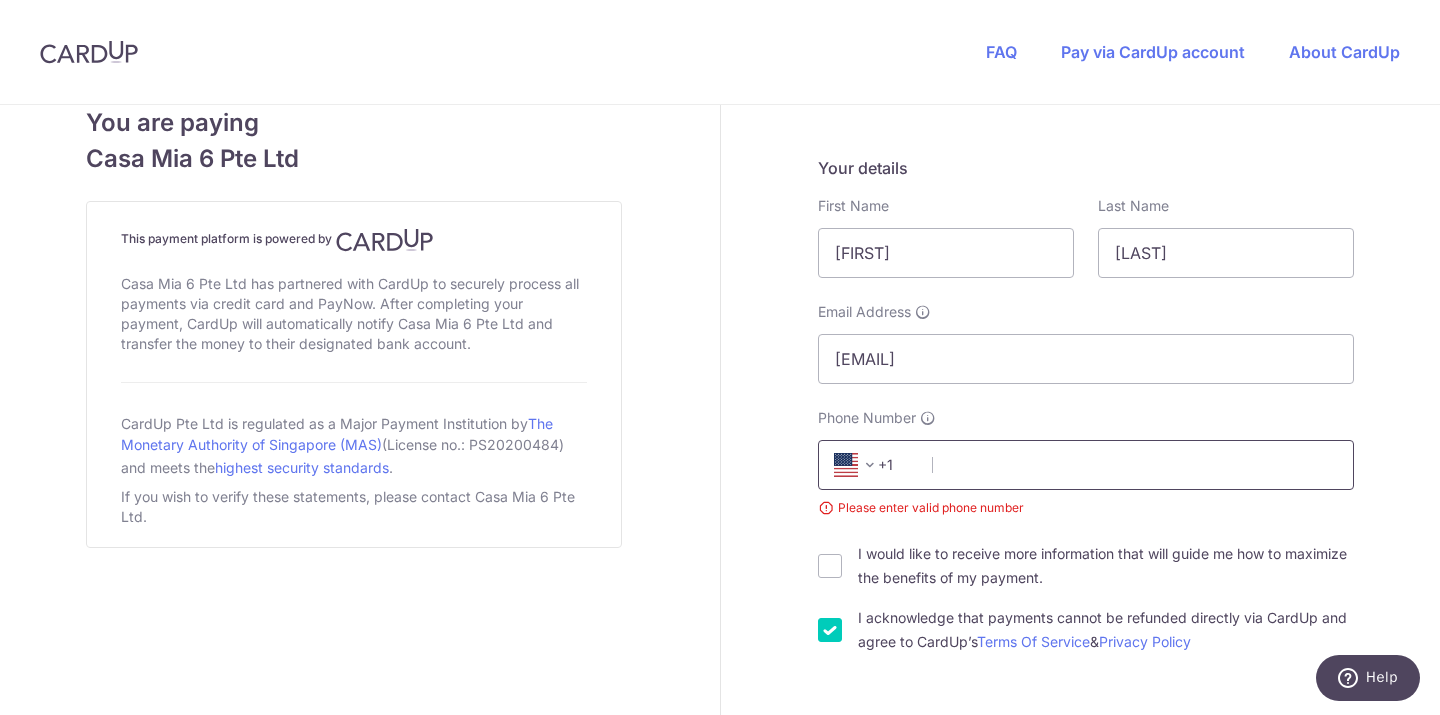click on "Phone Number" at bounding box center (1086, 465) 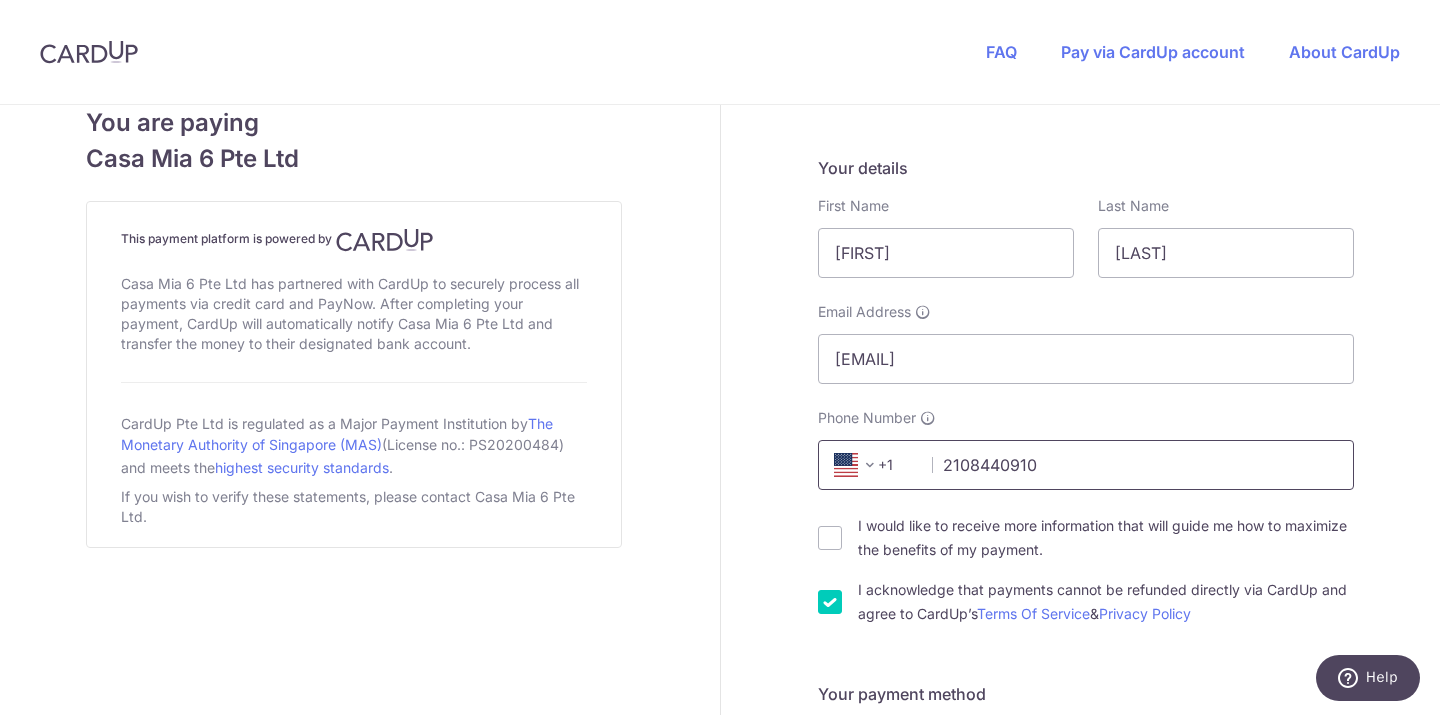 type on "2108440910" 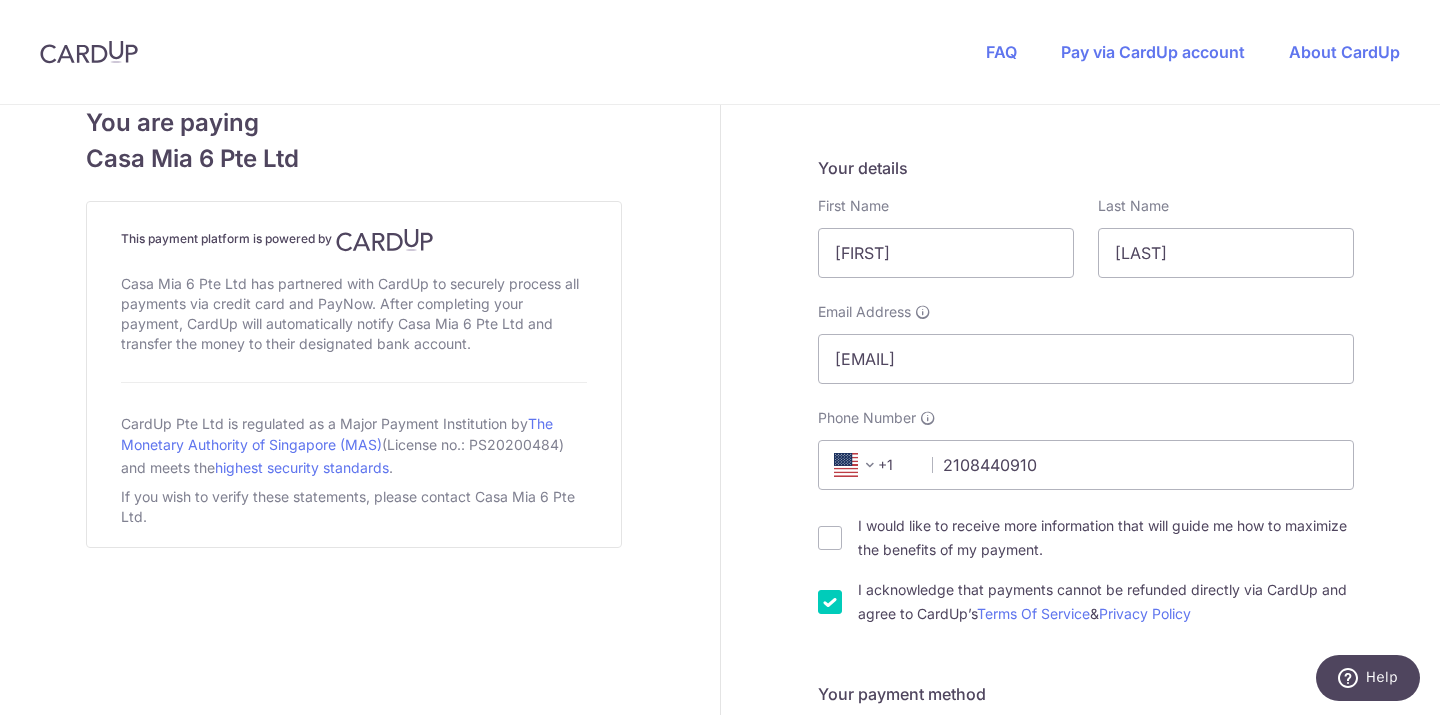 click on "I would like to receive more information that will guide me how to maximize the benefits of my payment." at bounding box center [1106, 538] 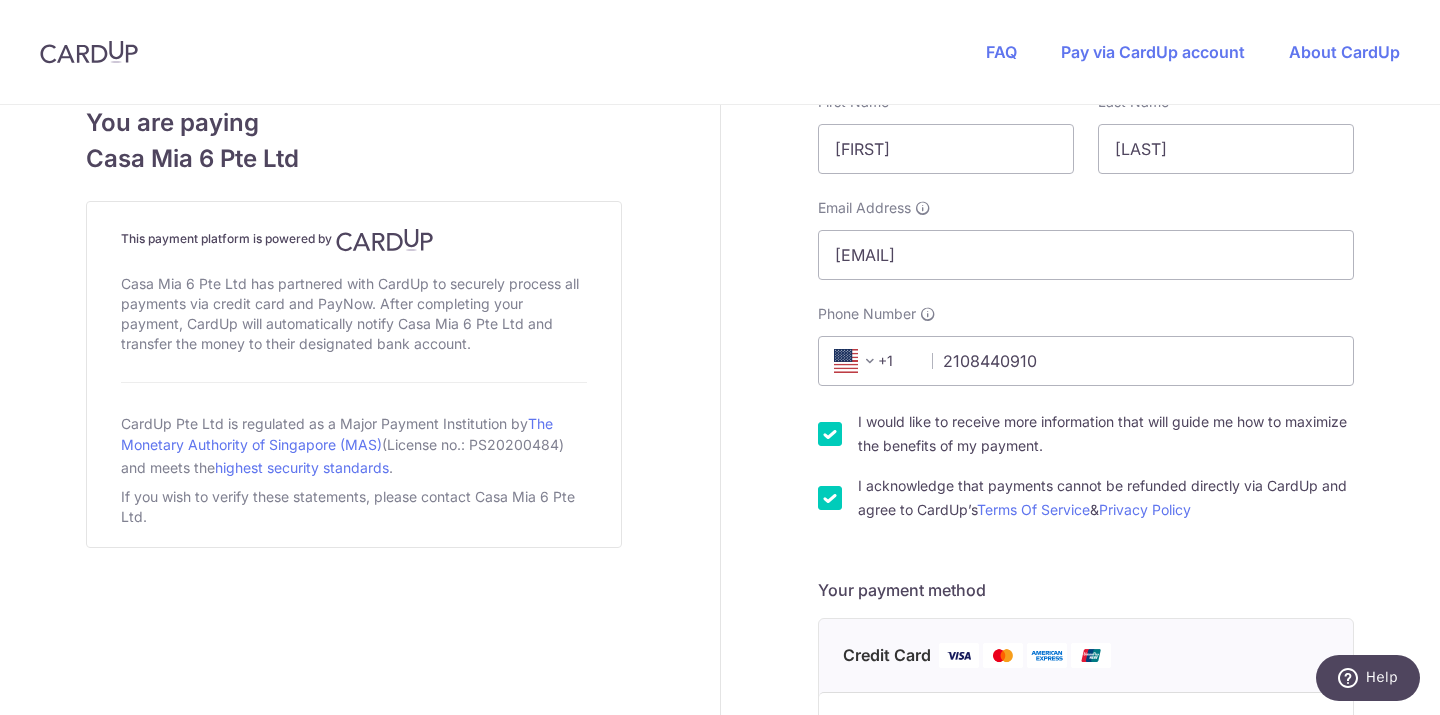 scroll, scrollTop: 430, scrollLeft: 0, axis: vertical 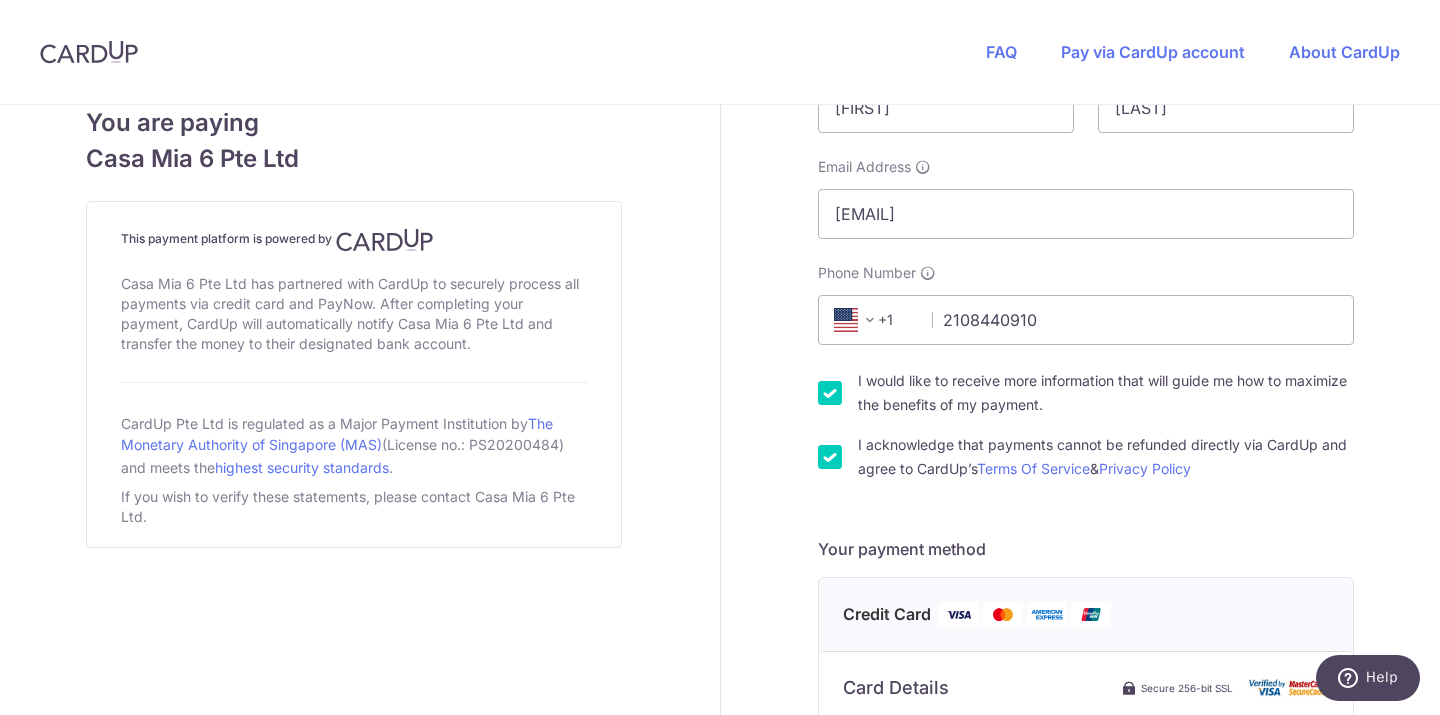 click on "I would like to receive more information that will guide me how to maximize the benefits of my payment." at bounding box center [830, 393] 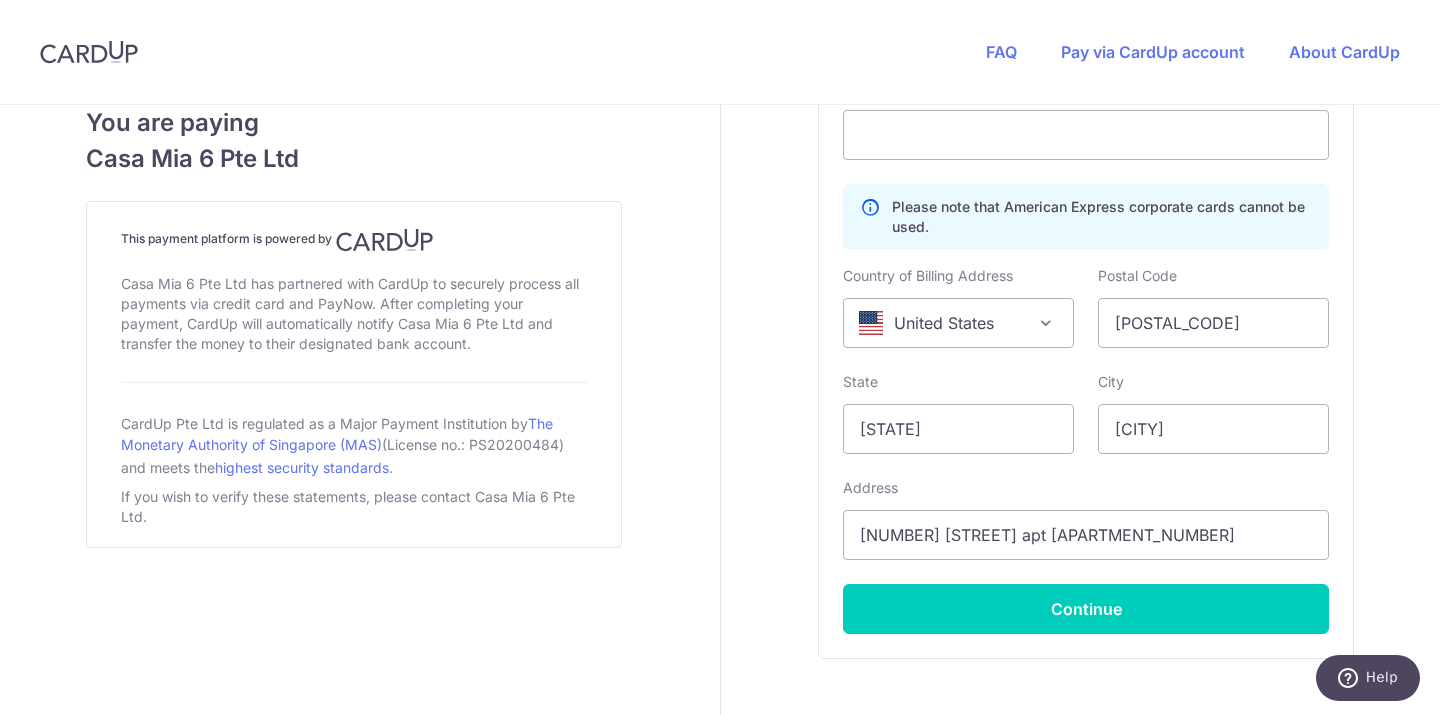 scroll, scrollTop: 1166, scrollLeft: 0, axis: vertical 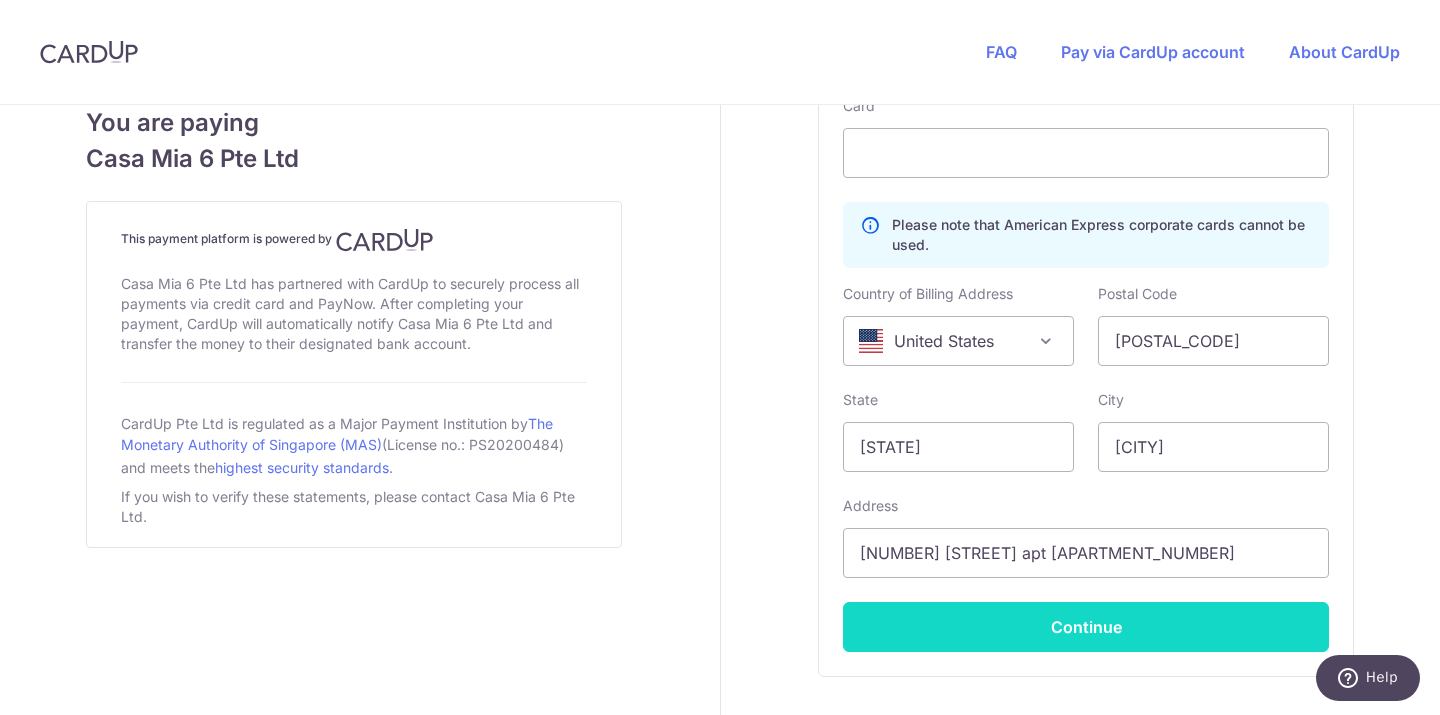 click on "Continue" at bounding box center (1086, 627) 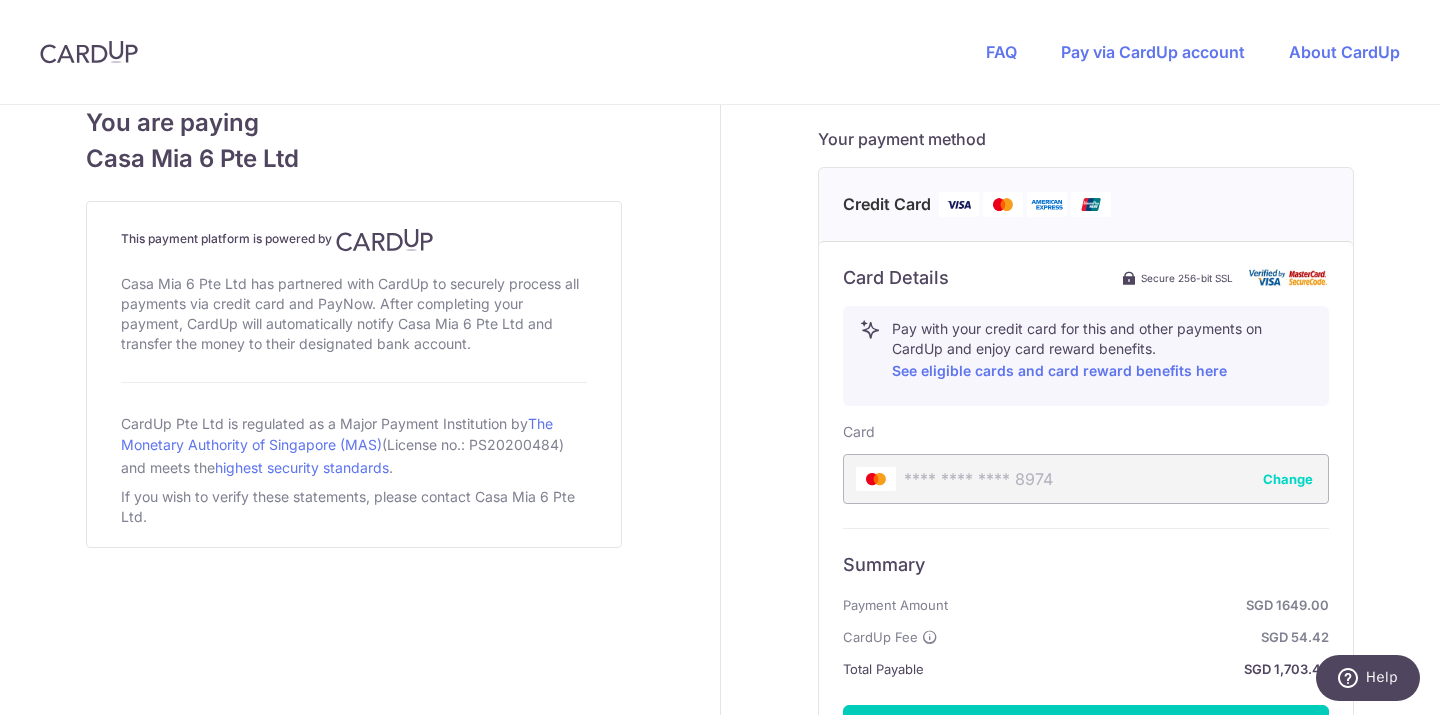 scroll, scrollTop: 972, scrollLeft: 0, axis: vertical 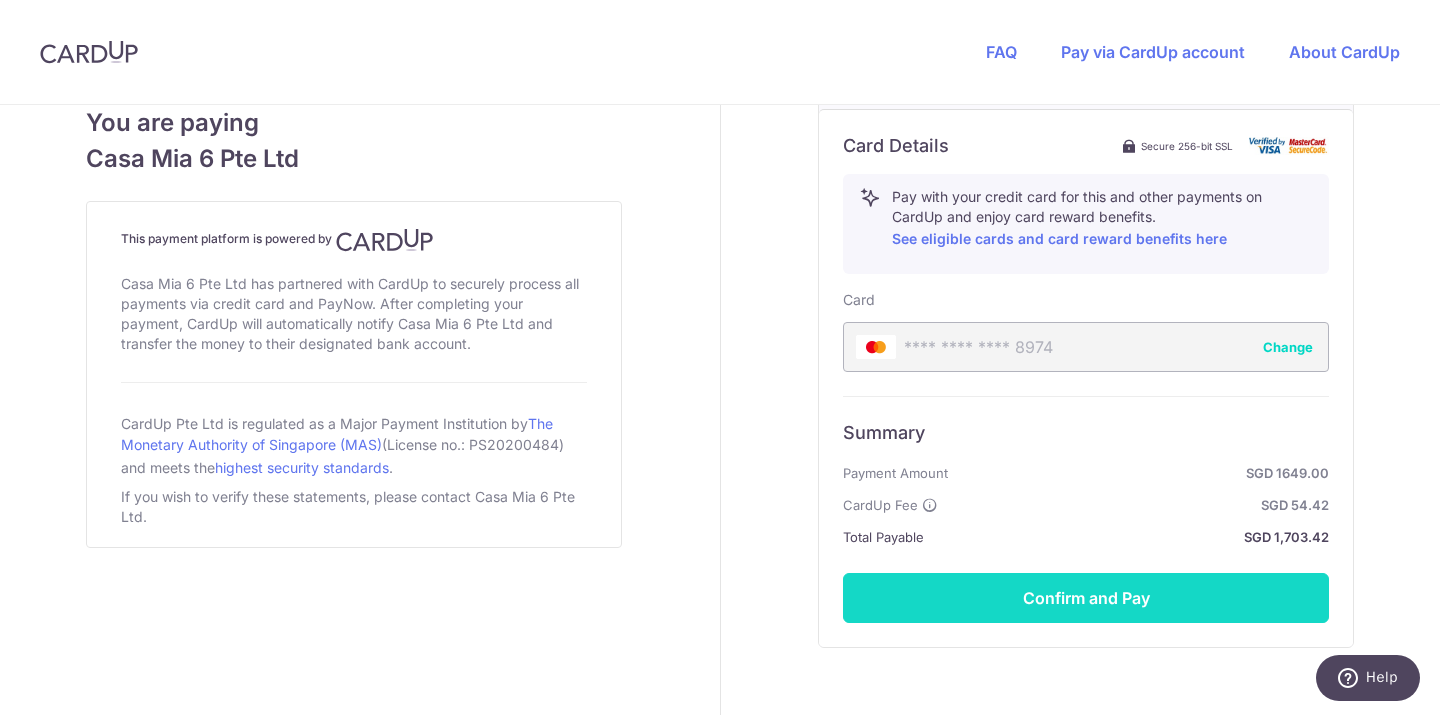 click on "Confirm and Pay" at bounding box center (1086, 598) 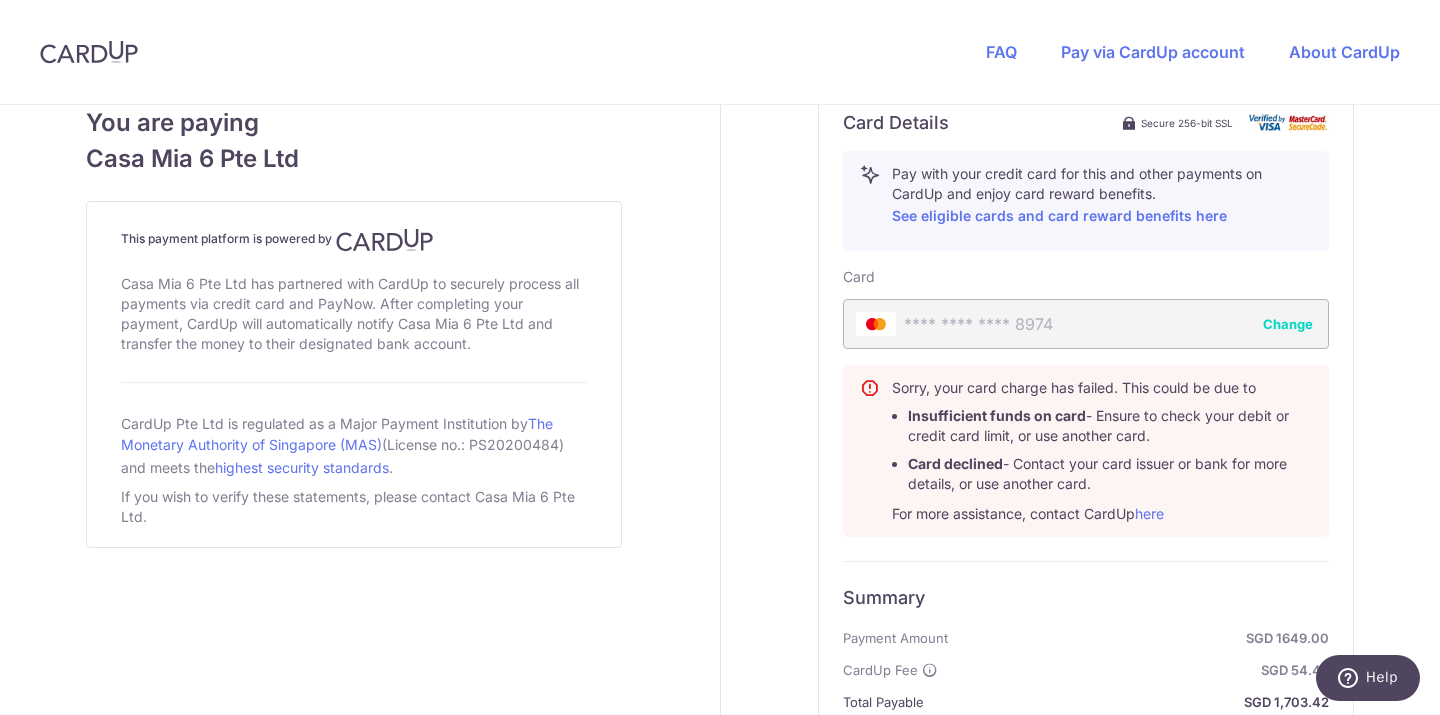 scroll, scrollTop: 982, scrollLeft: 0, axis: vertical 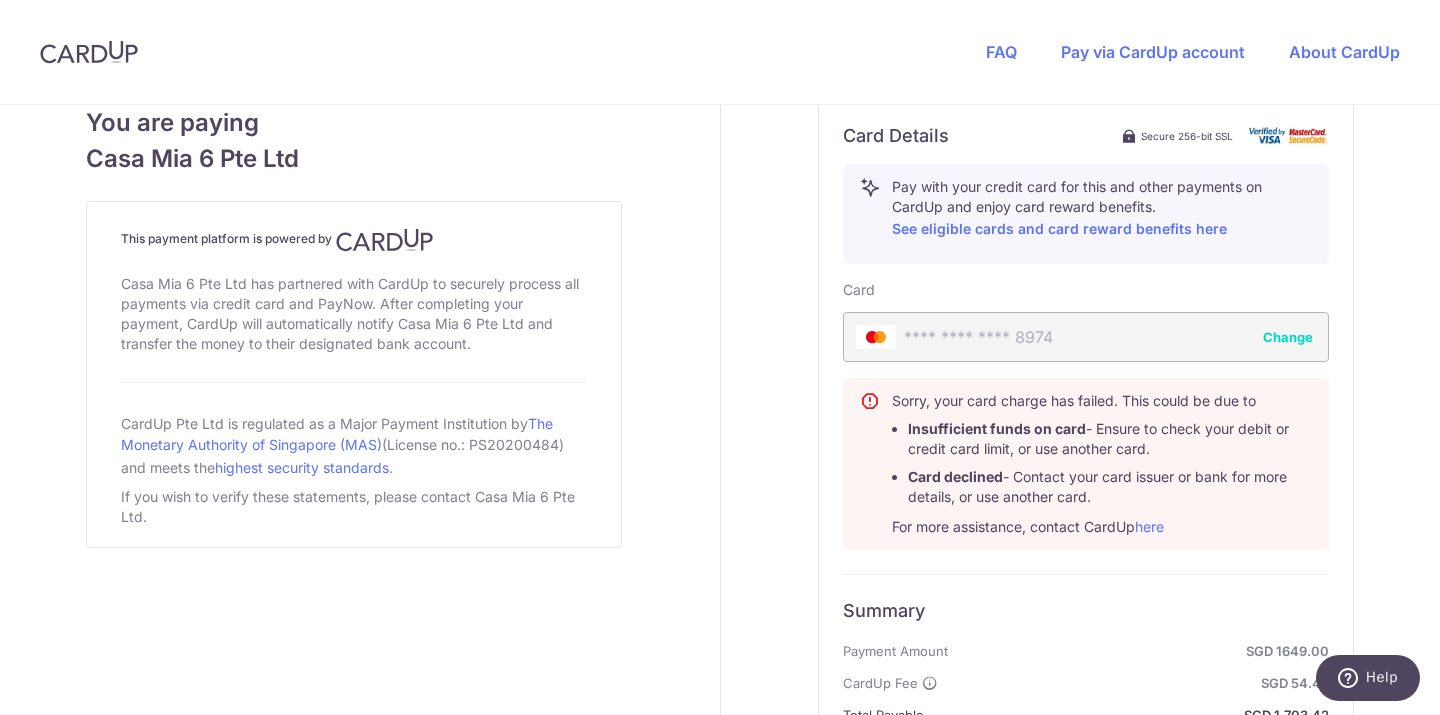 click on "**** **** **** 8974
Change" at bounding box center (1086, 337) 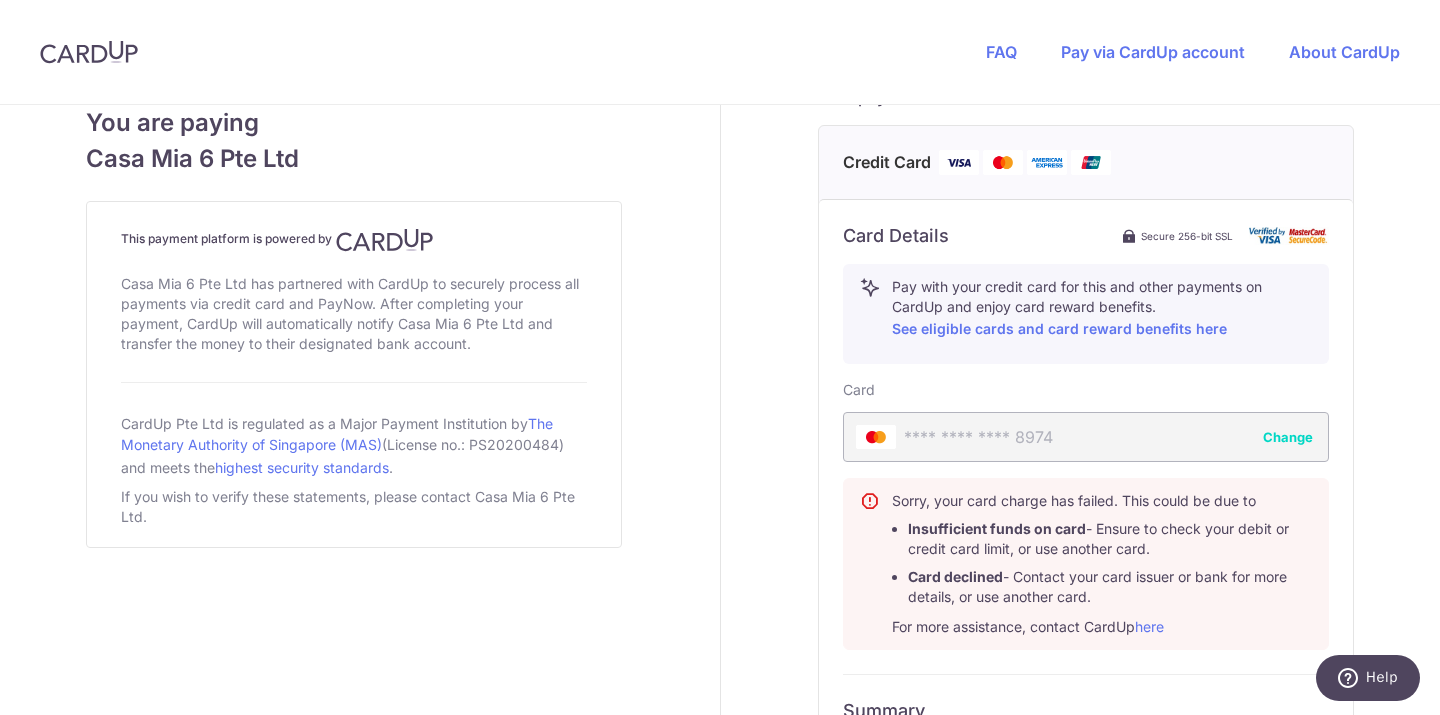 scroll, scrollTop: 1263, scrollLeft: 0, axis: vertical 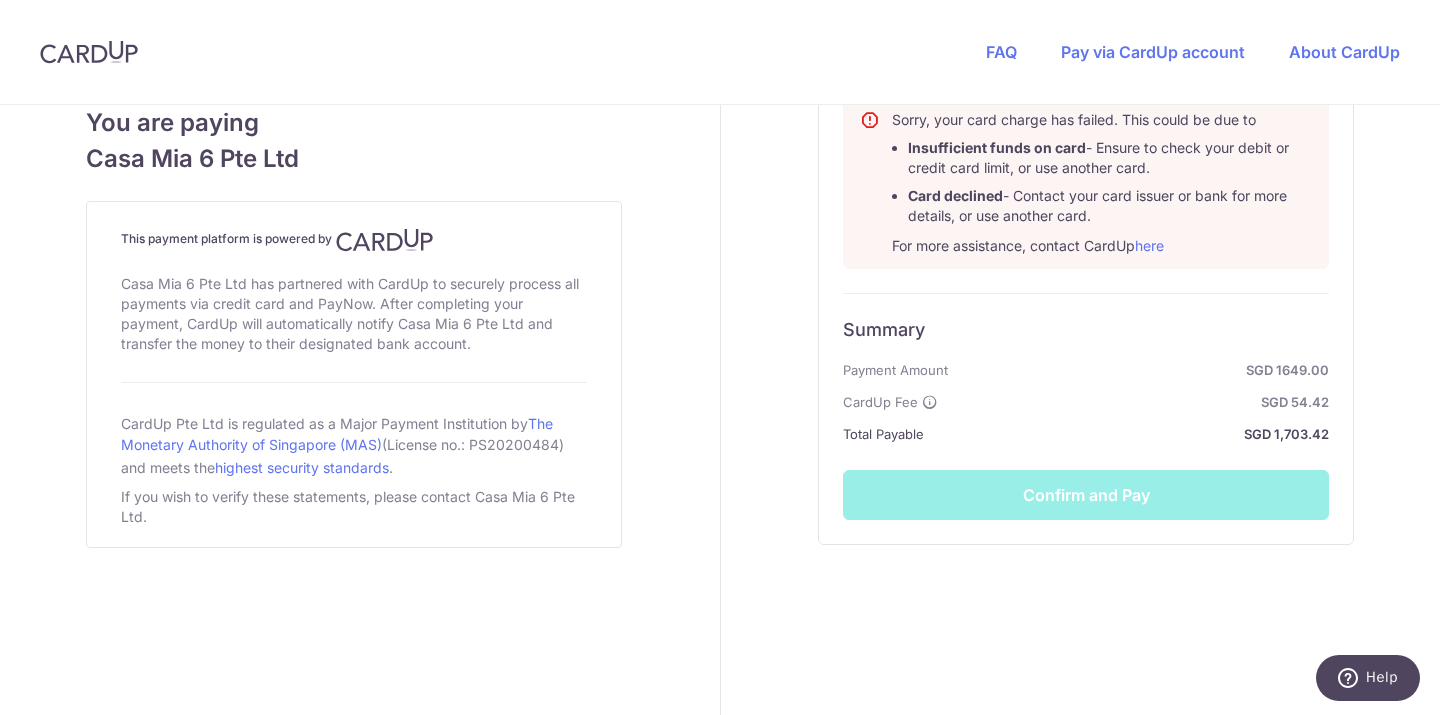 click on "Summary
Payment Amount
SGD 1649.00
CardUp Fee
SGD  54.42
Total Payable
SGD  1,703.42
Confirm and Pay" at bounding box center (1086, 406) 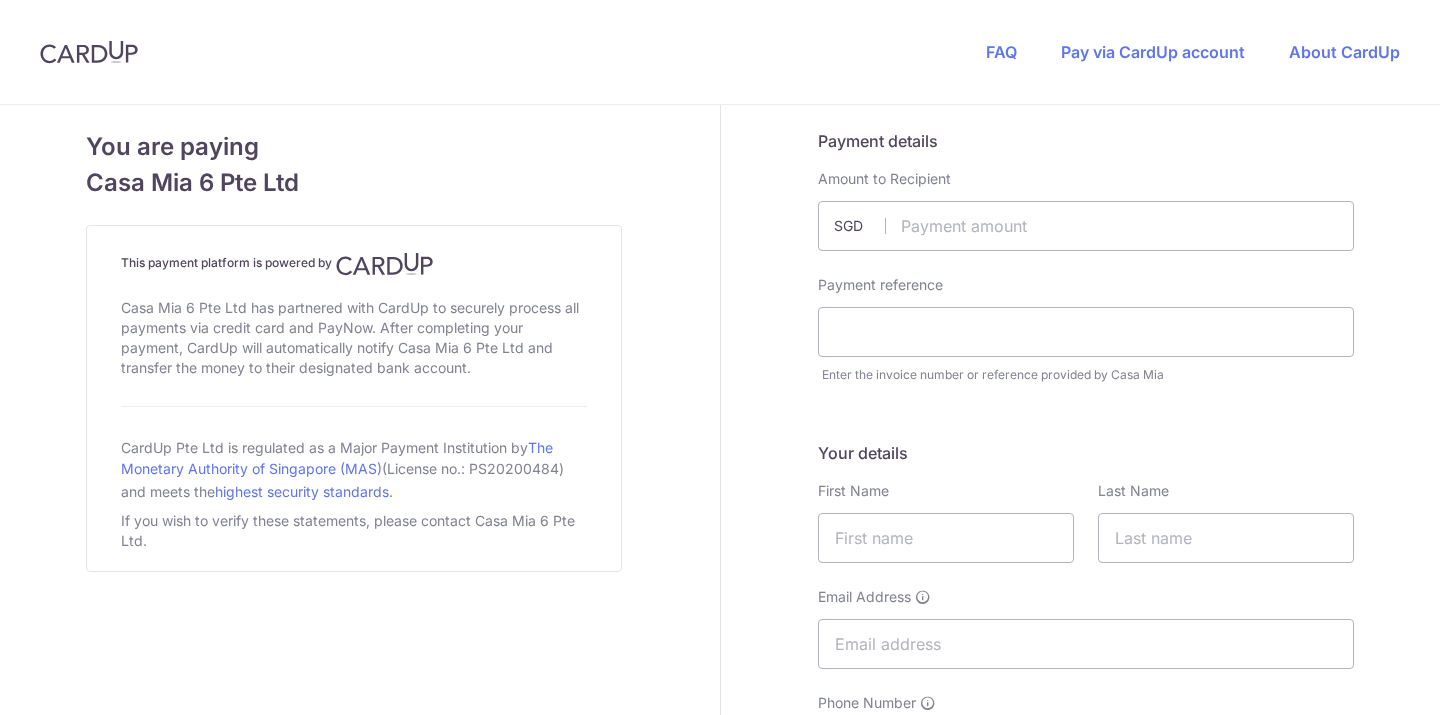 scroll, scrollTop: 0, scrollLeft: 0, axis: both 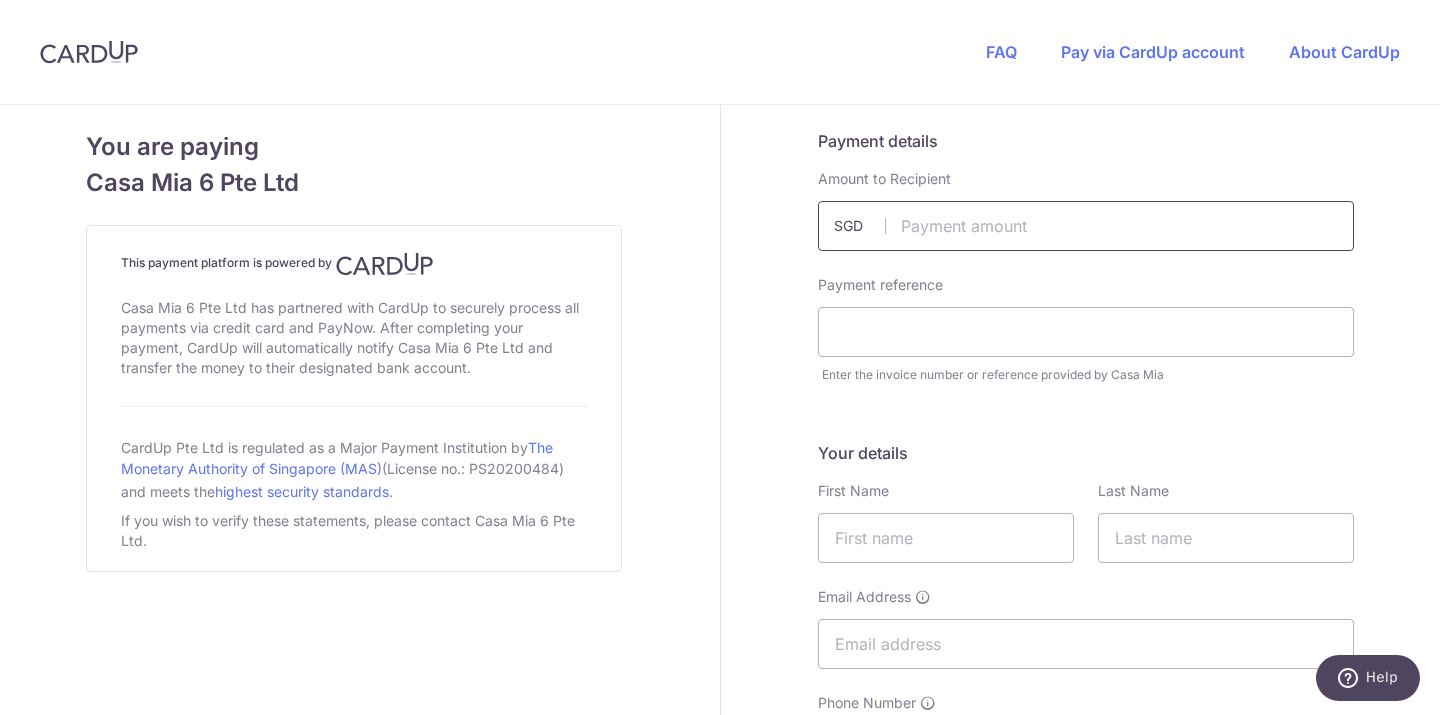 click at bounding box center [1086, 226] 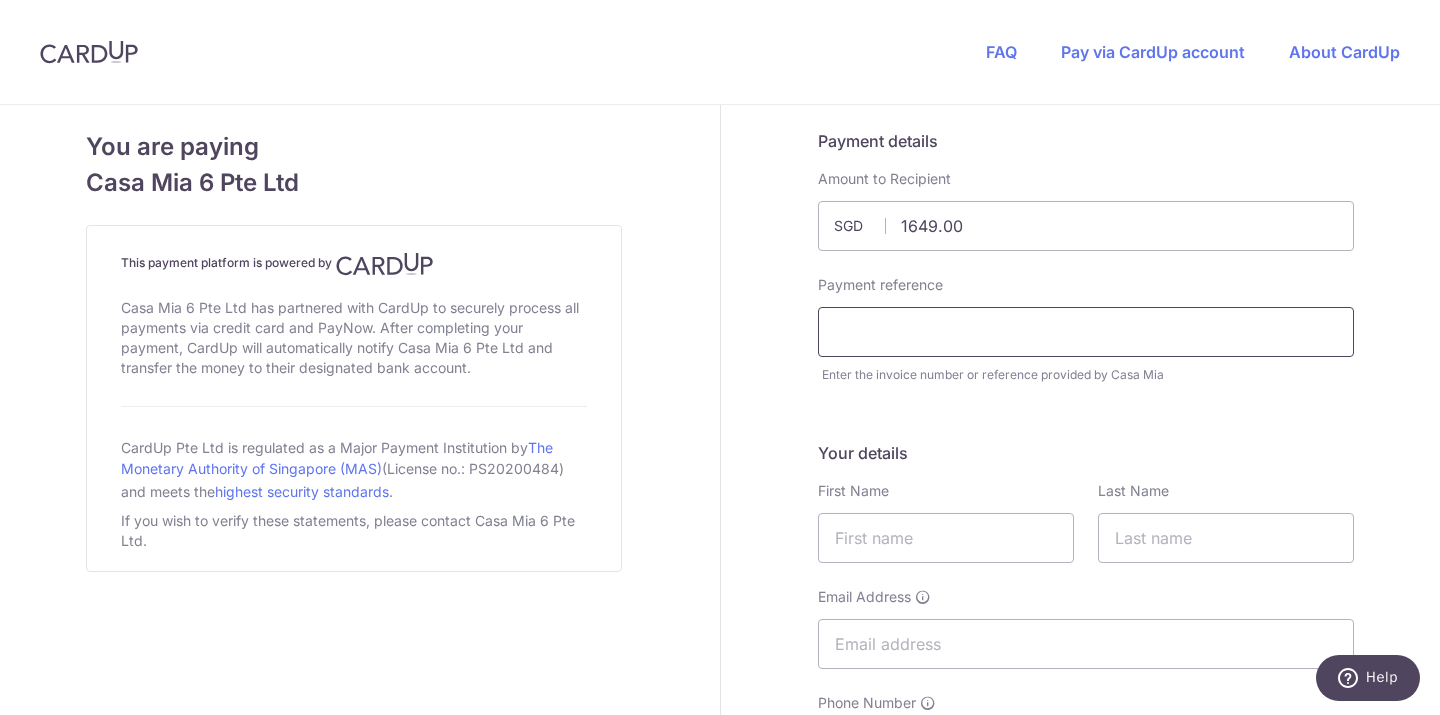 click at bounding box center (1086, 332) 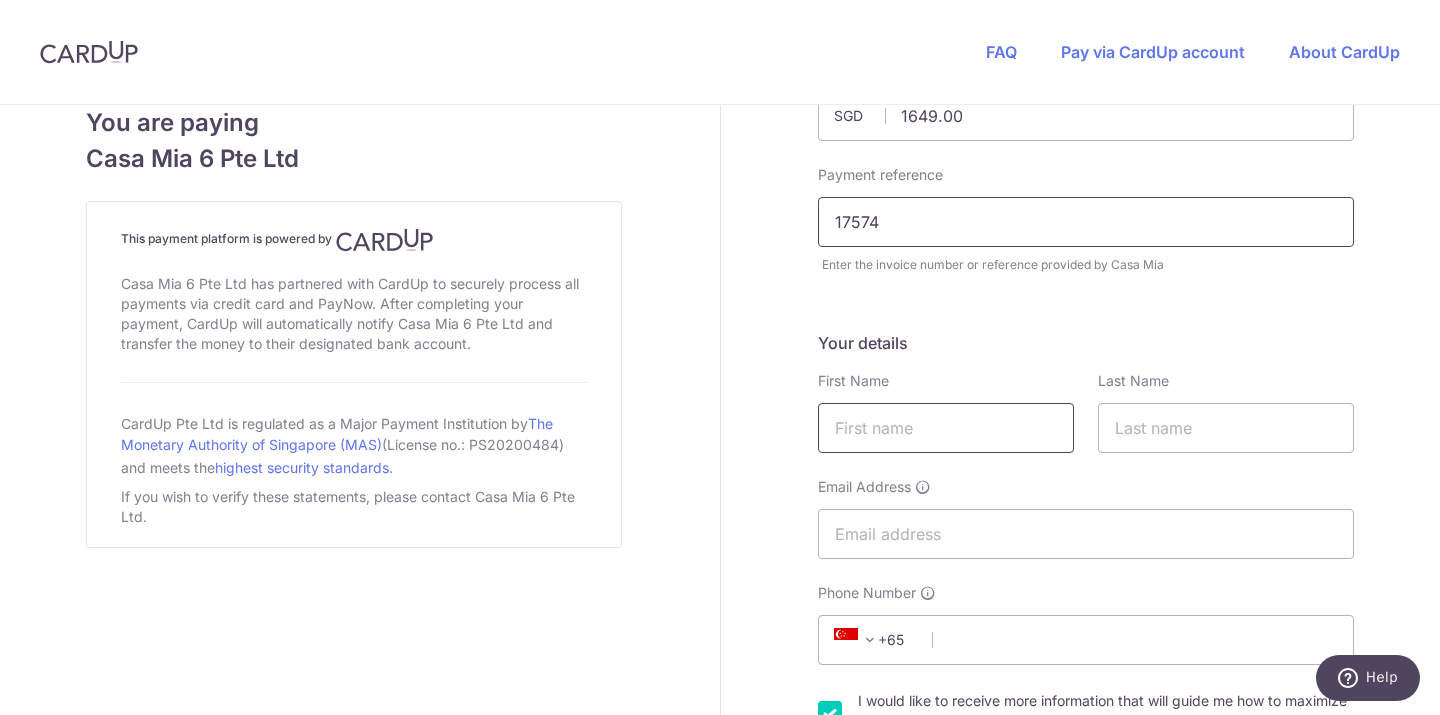 scroll, scrollTop: 115, scrollLeft: 0, axis: vertical 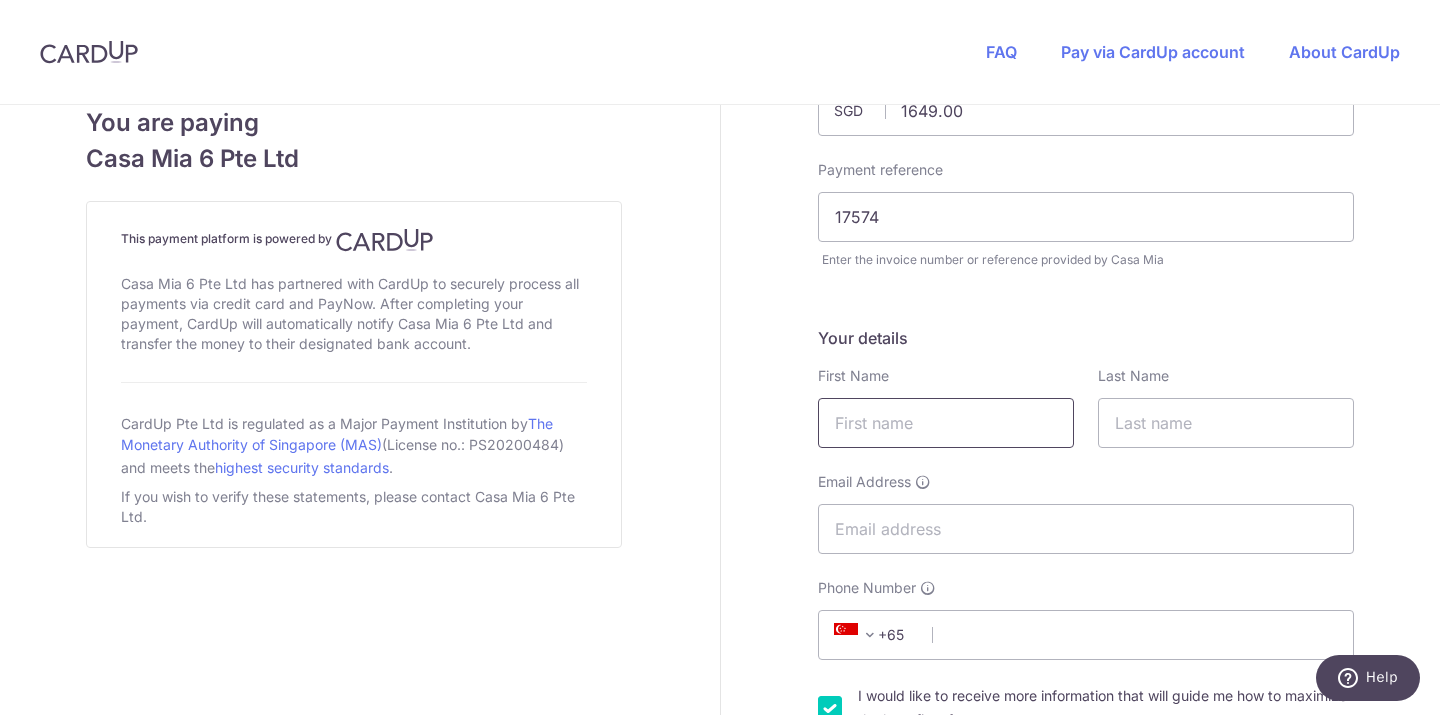 click at bounding box center (946, 423) 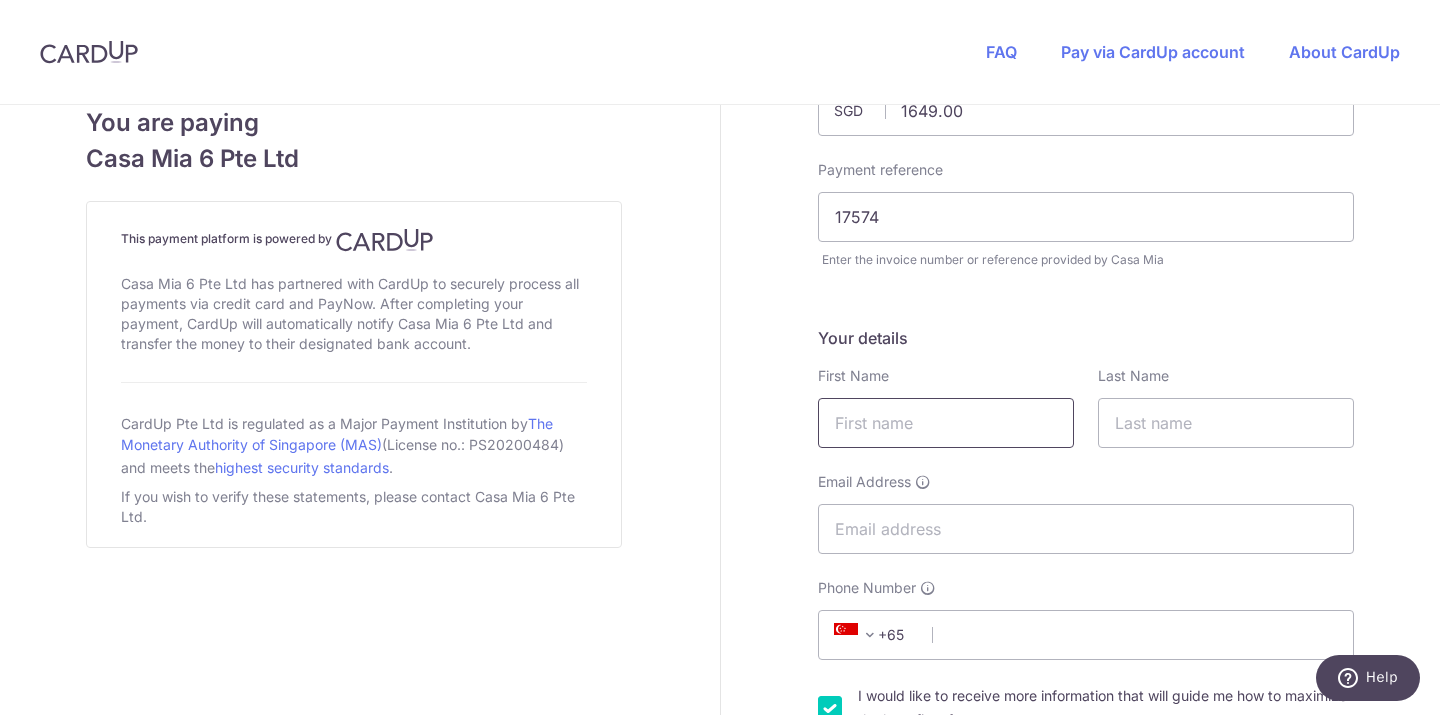 type on "[FIRST]" 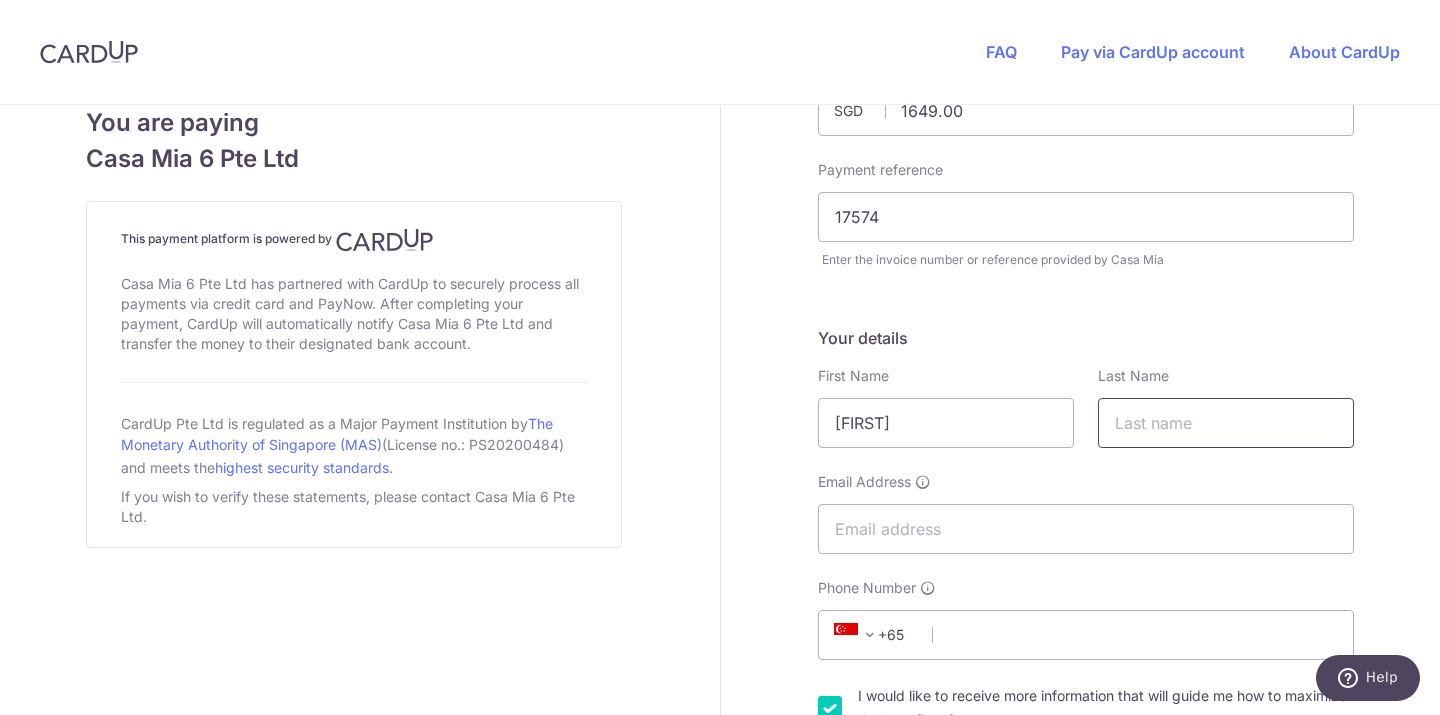type on "[LAST]" 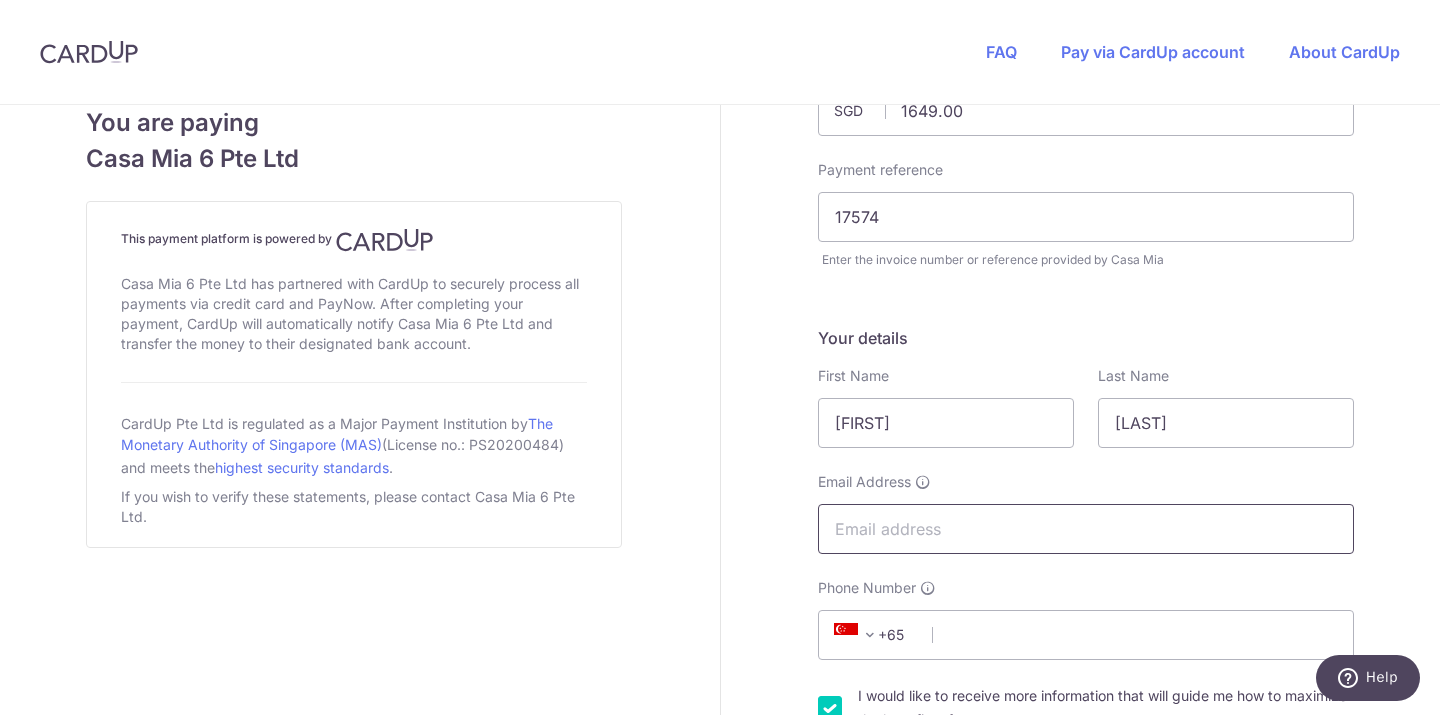 type on "[EMAIL]" 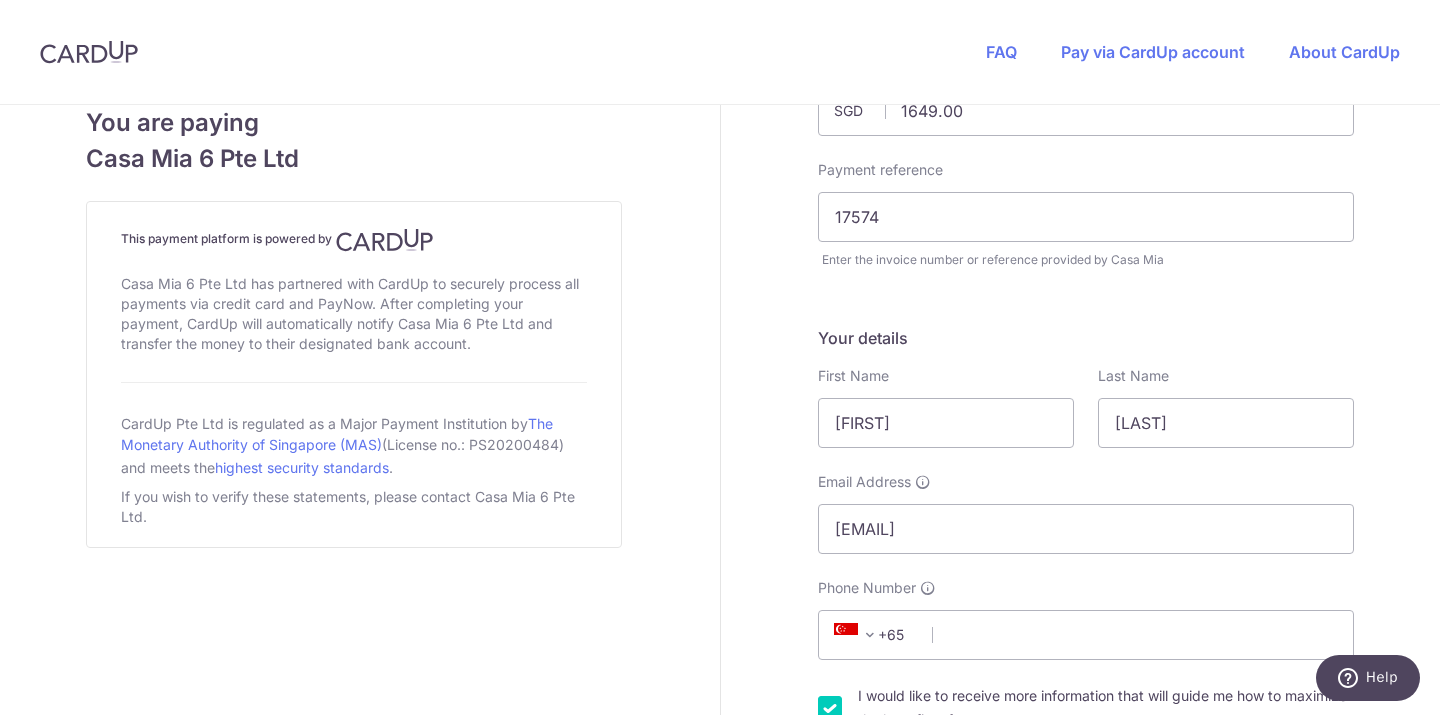 select on "1" 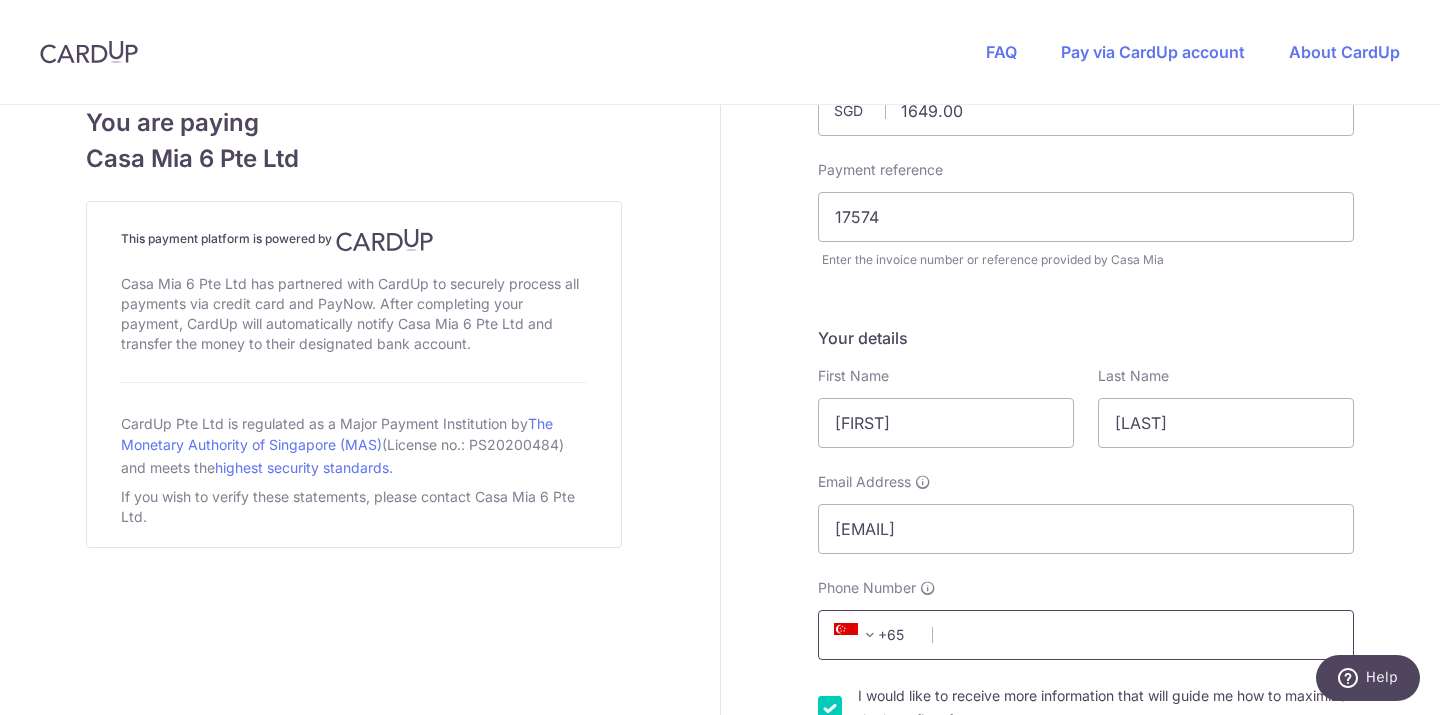 type on "2108440910" 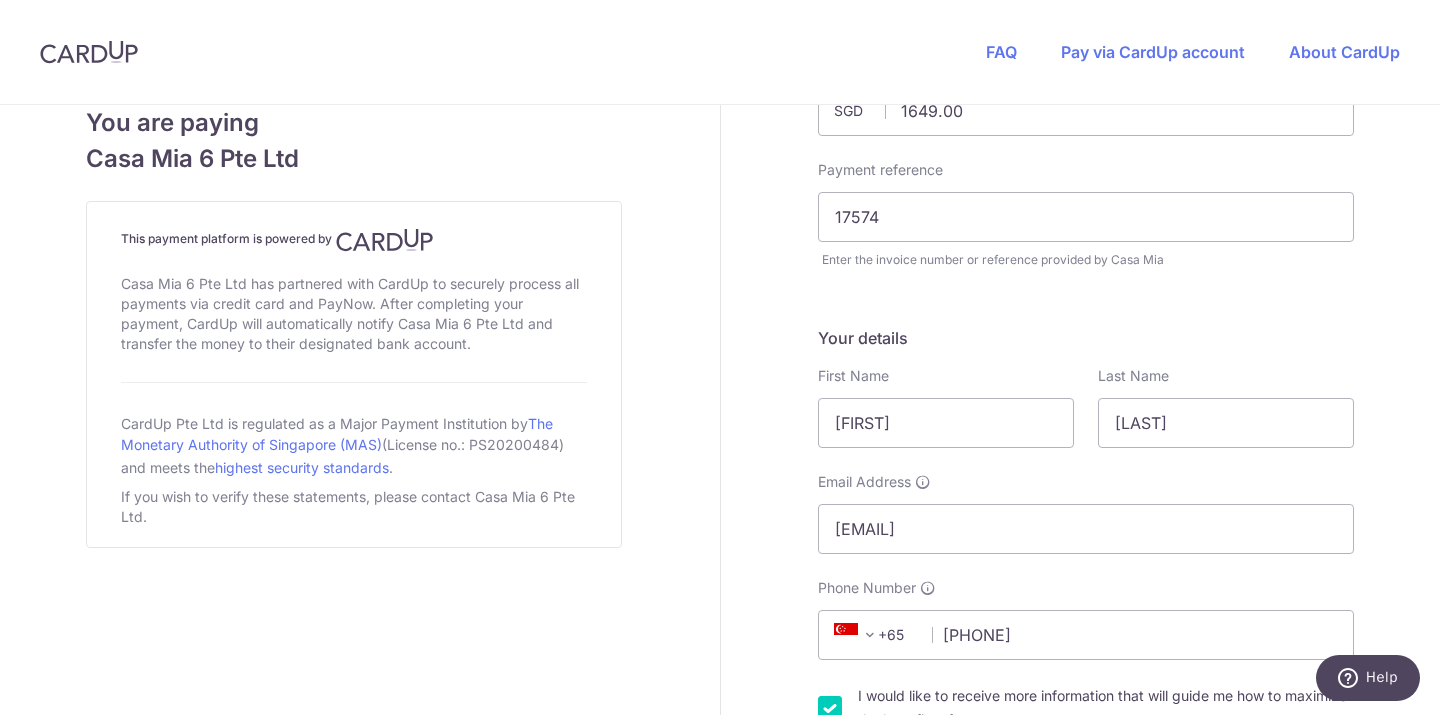 select on "US" 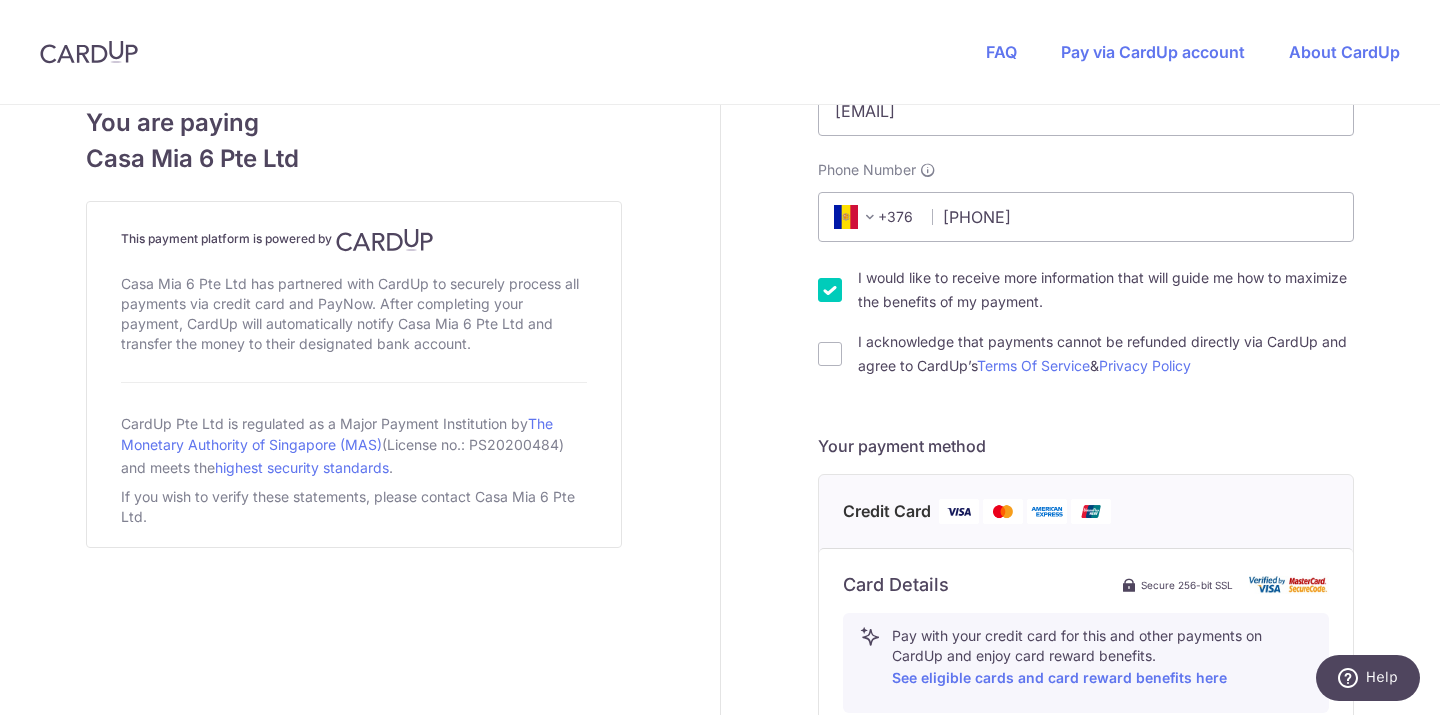 scroll, scrollTop: 532, scrollLeft: 0, axis: vertical 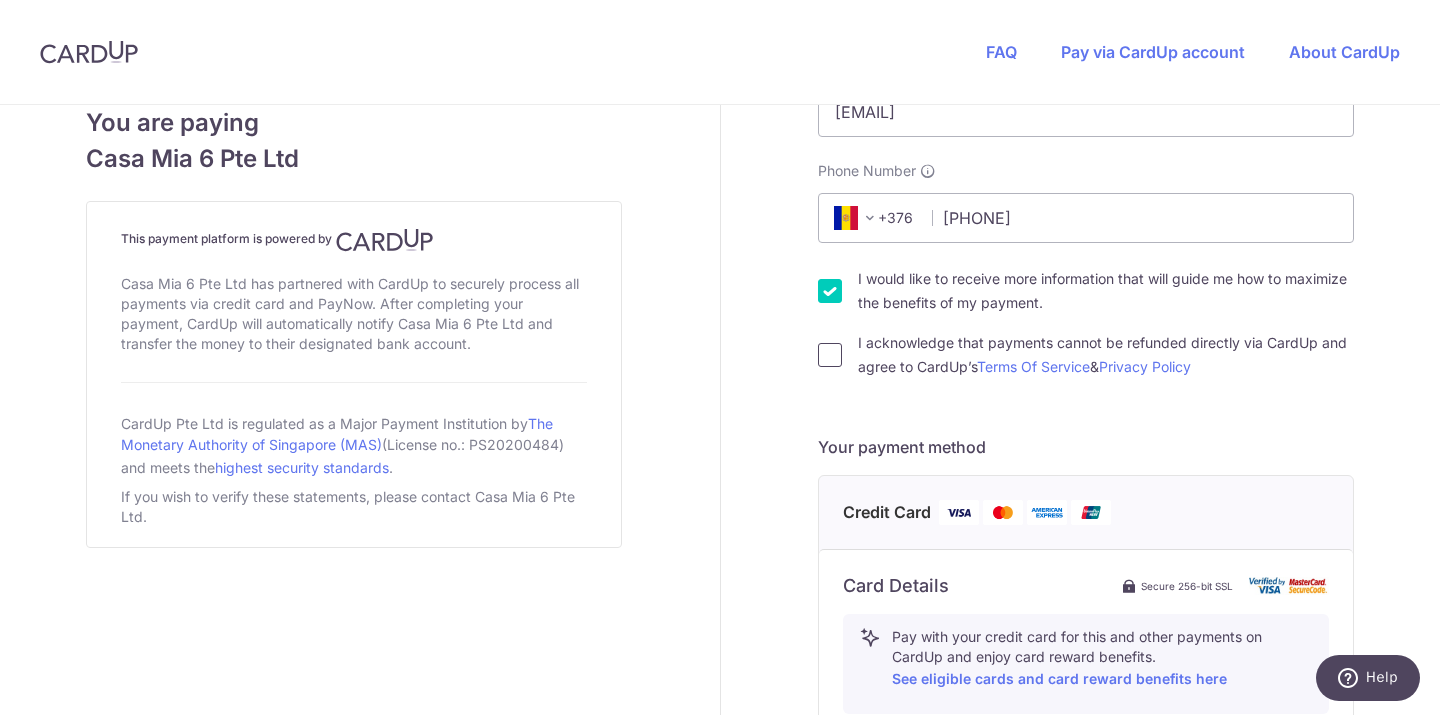 click on "I acknowledge that payments cannot be refunded directly via CardUp and agree to CardUp’s
Terms Of Service  &
Privacy Policy" at bounding box center (830, 355) 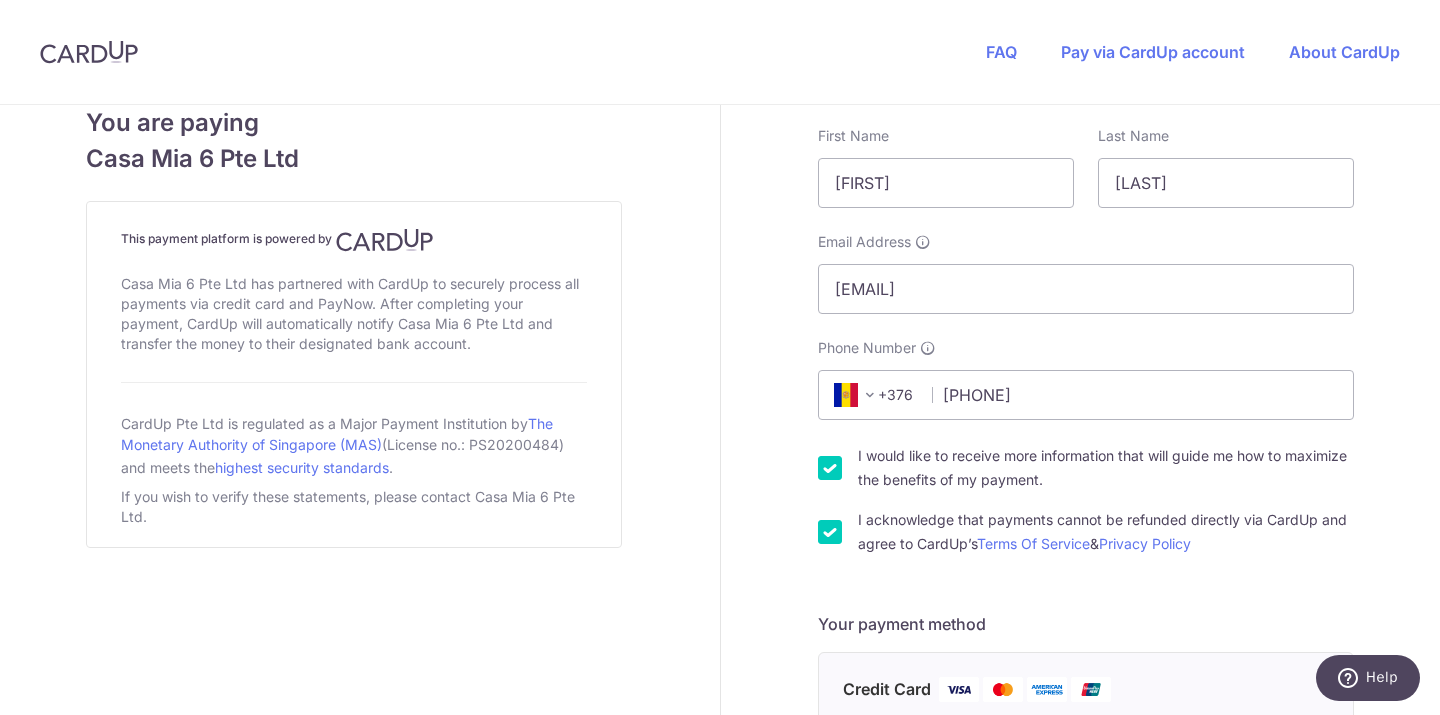 scroll, scrollTop: 349, scrollLeft: 0, axis: vertical 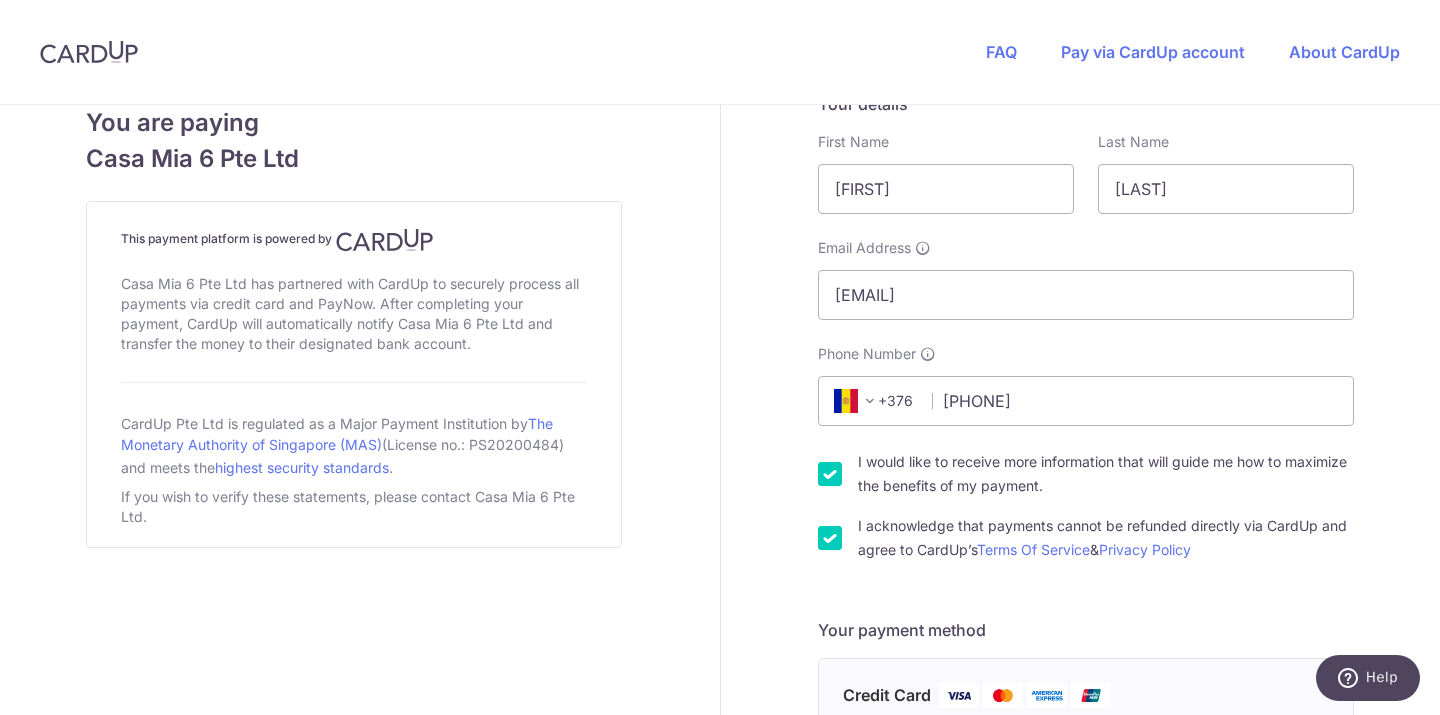 click on "+376" at bounding box center (875, 401) 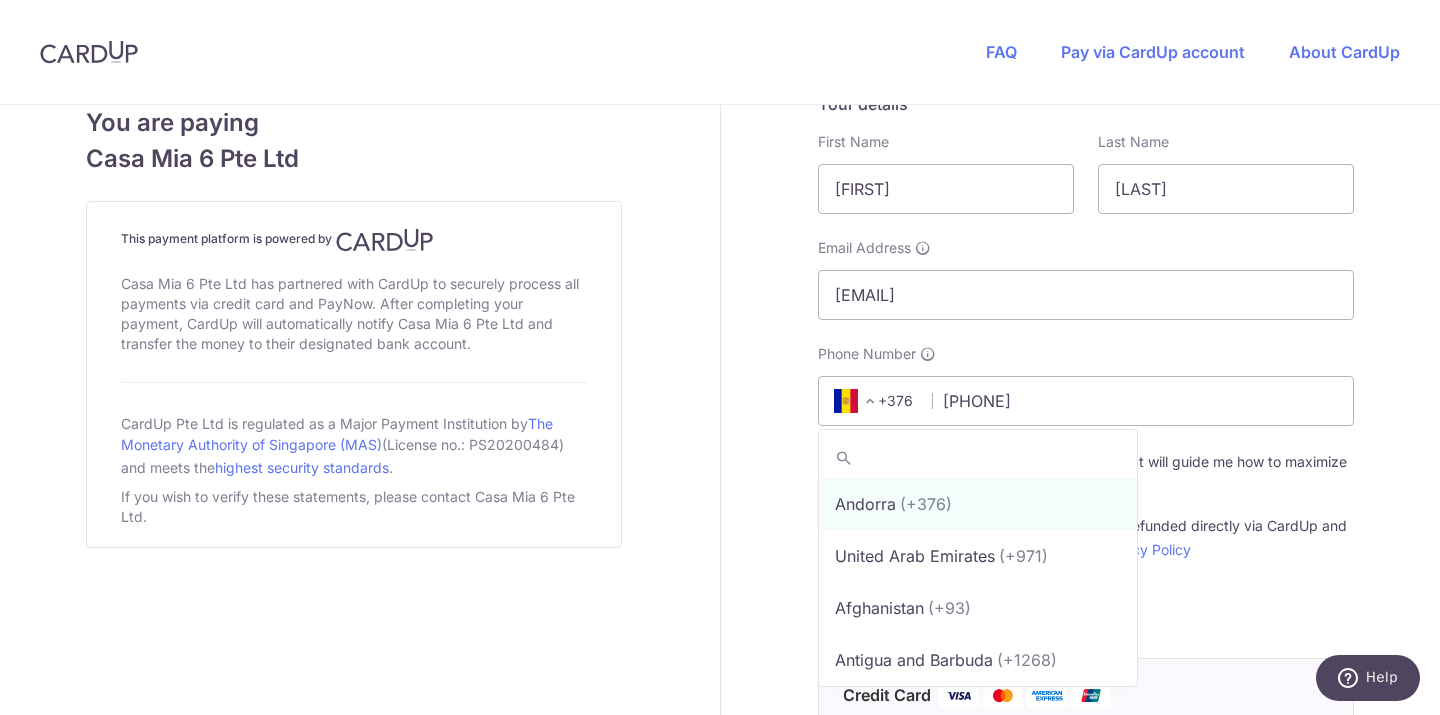 click on "+376" at bounding box center [873, 401] 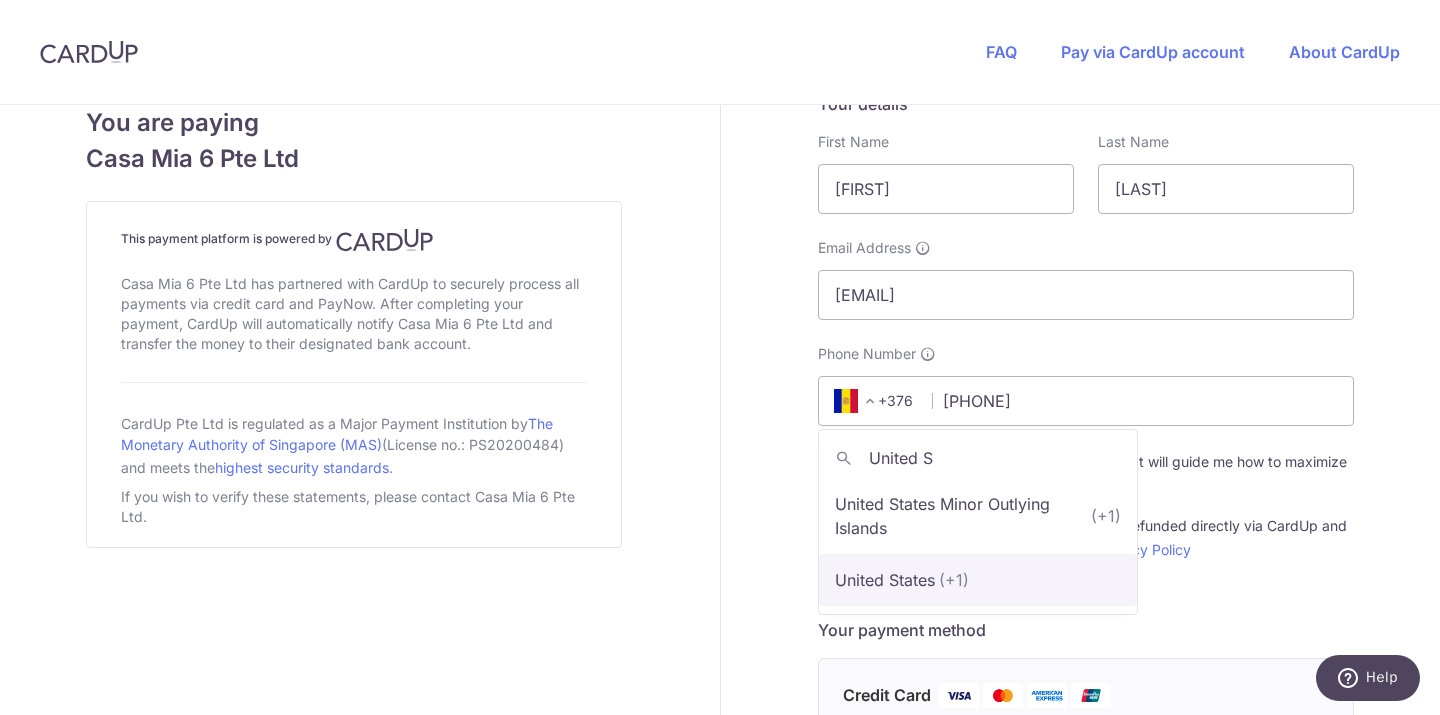 type on "United S" 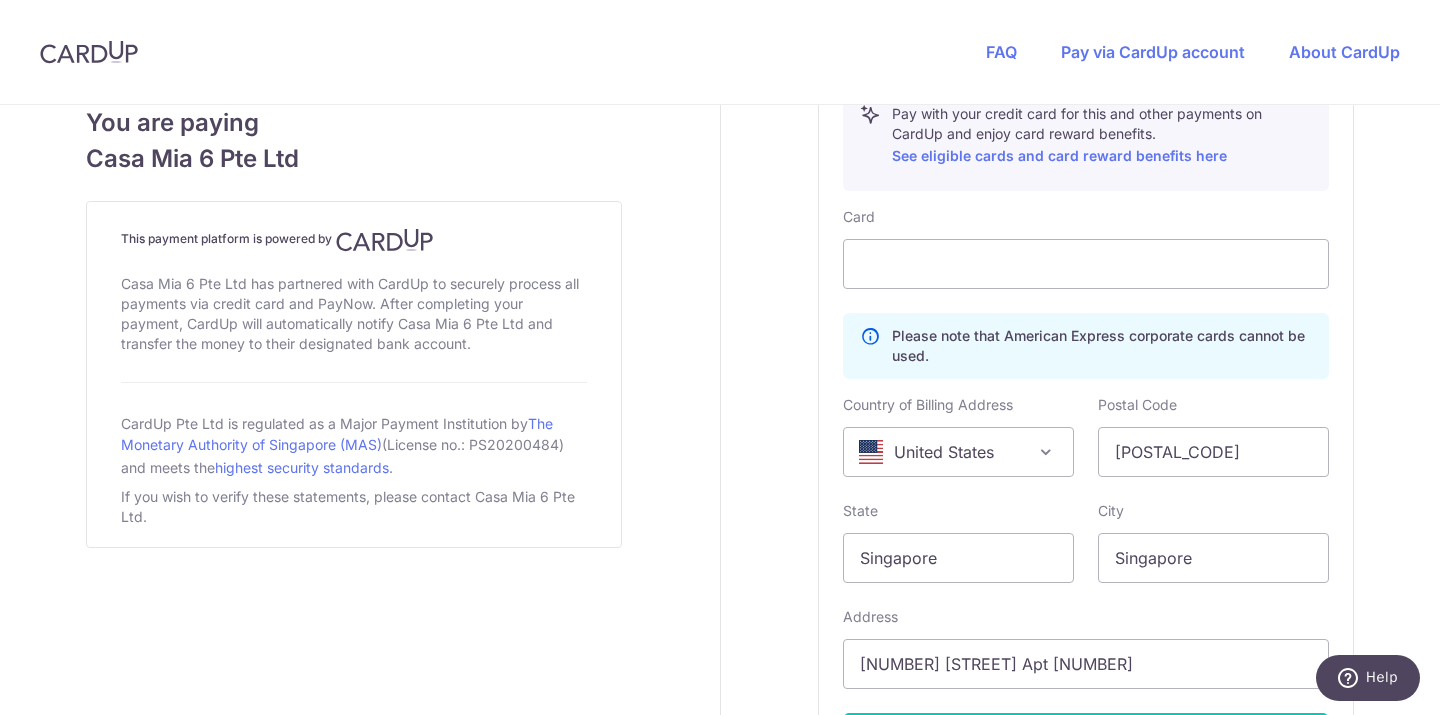 scroll, scrollTop: 1056, scrollLeft: 0, axis: vertical 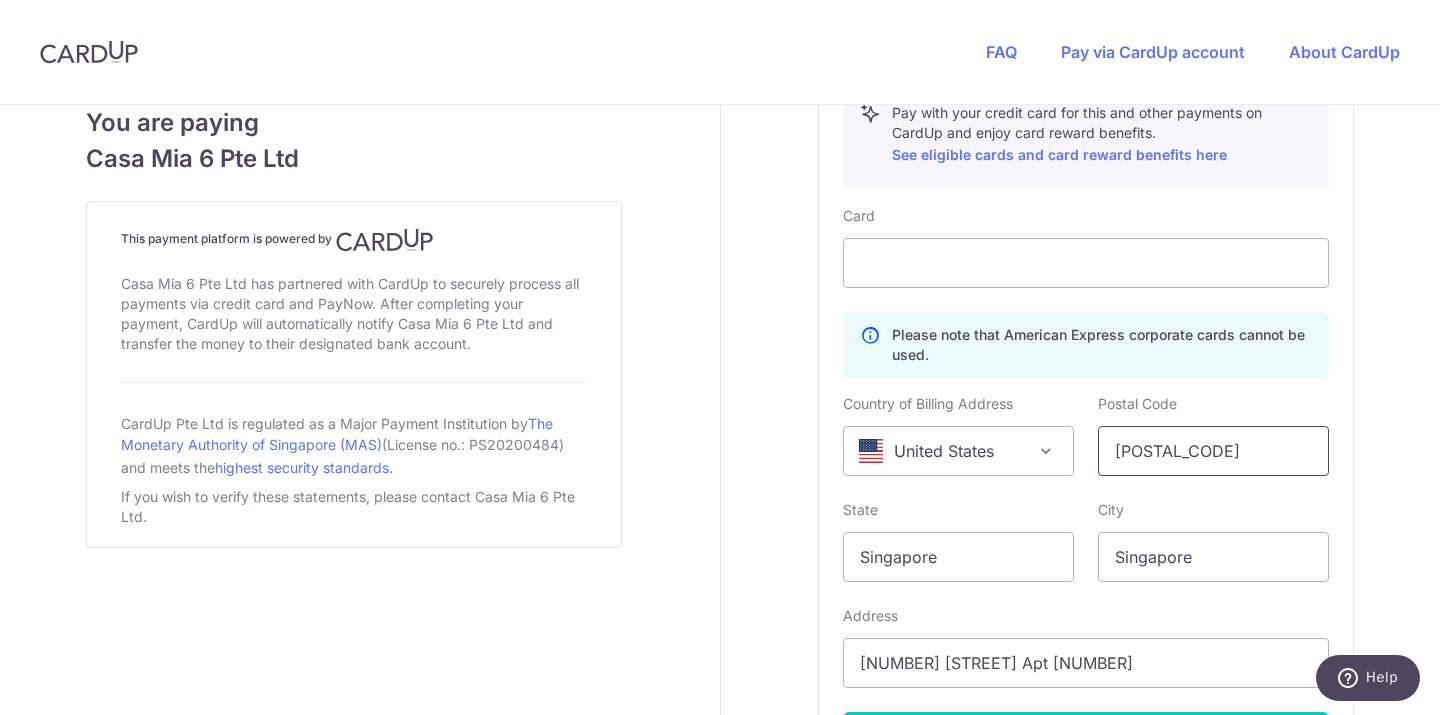 click on "[POSTAL_CODE]" at bounding box center (1213, 451) 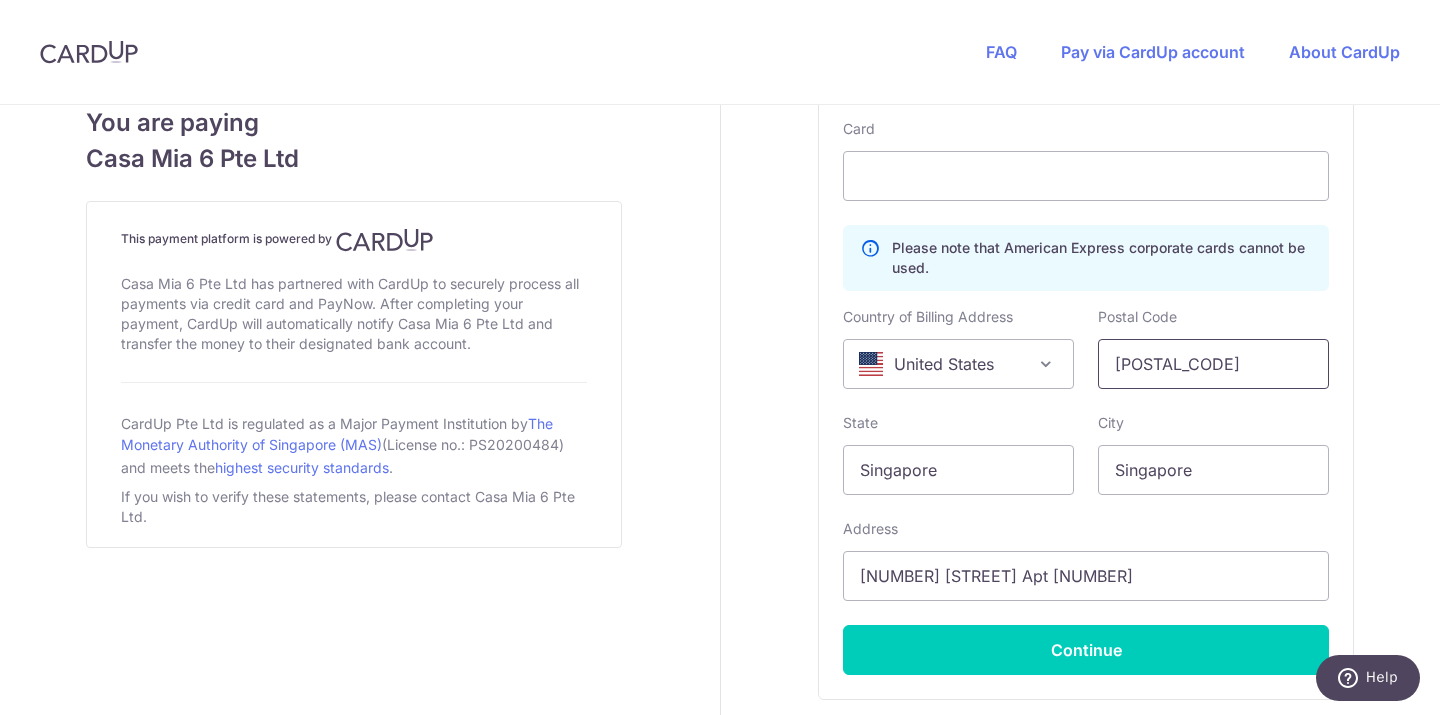 scroll, scrollTop: 1182, scrollLeft: 0, axis: vertical 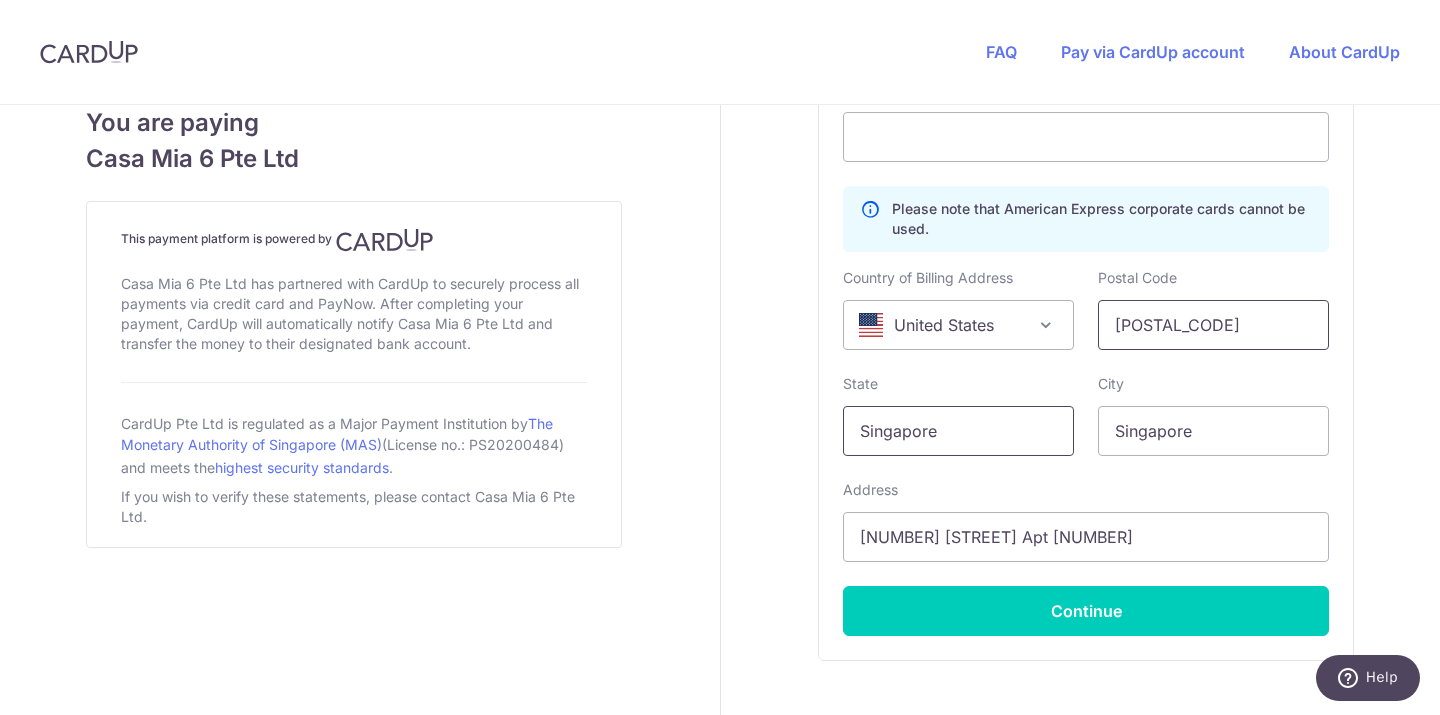 type on "[POSTAL_CODE]" 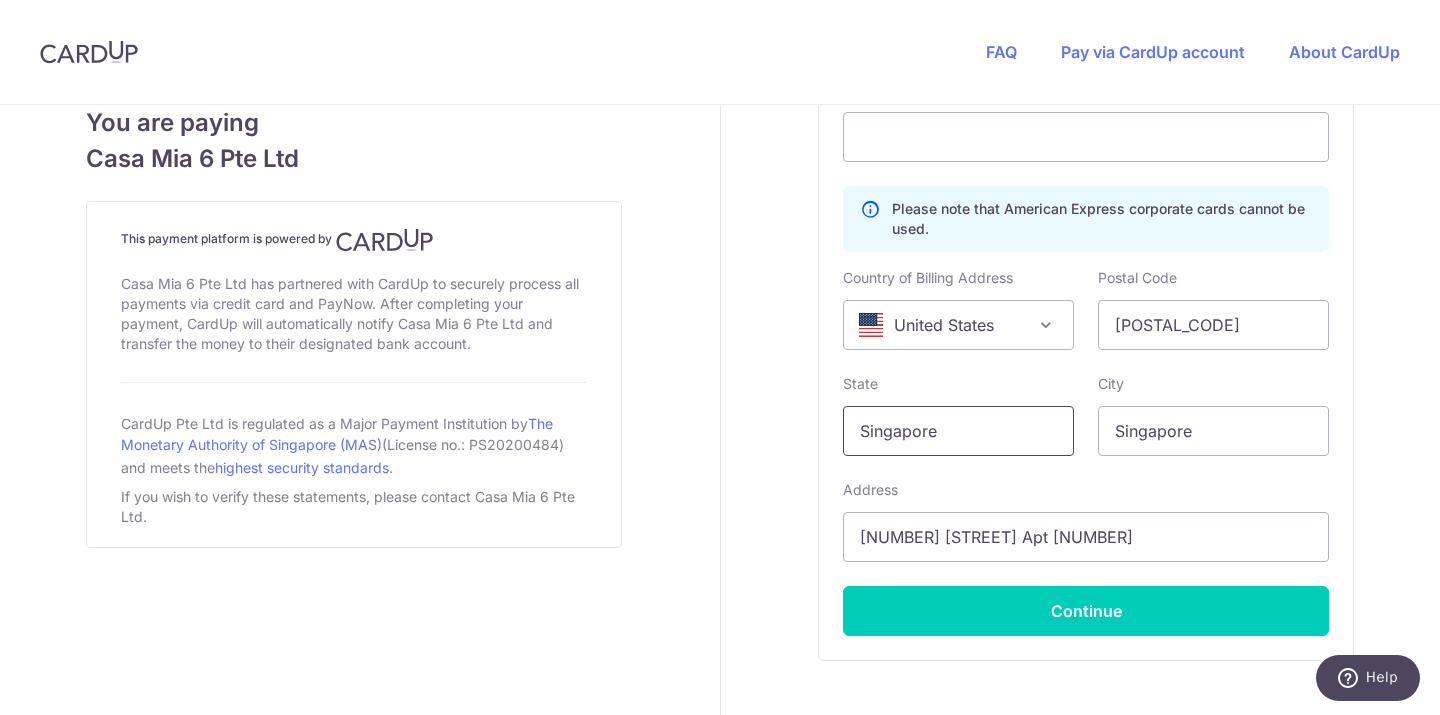 click on "Singapore" at bounding box center (958, 431) 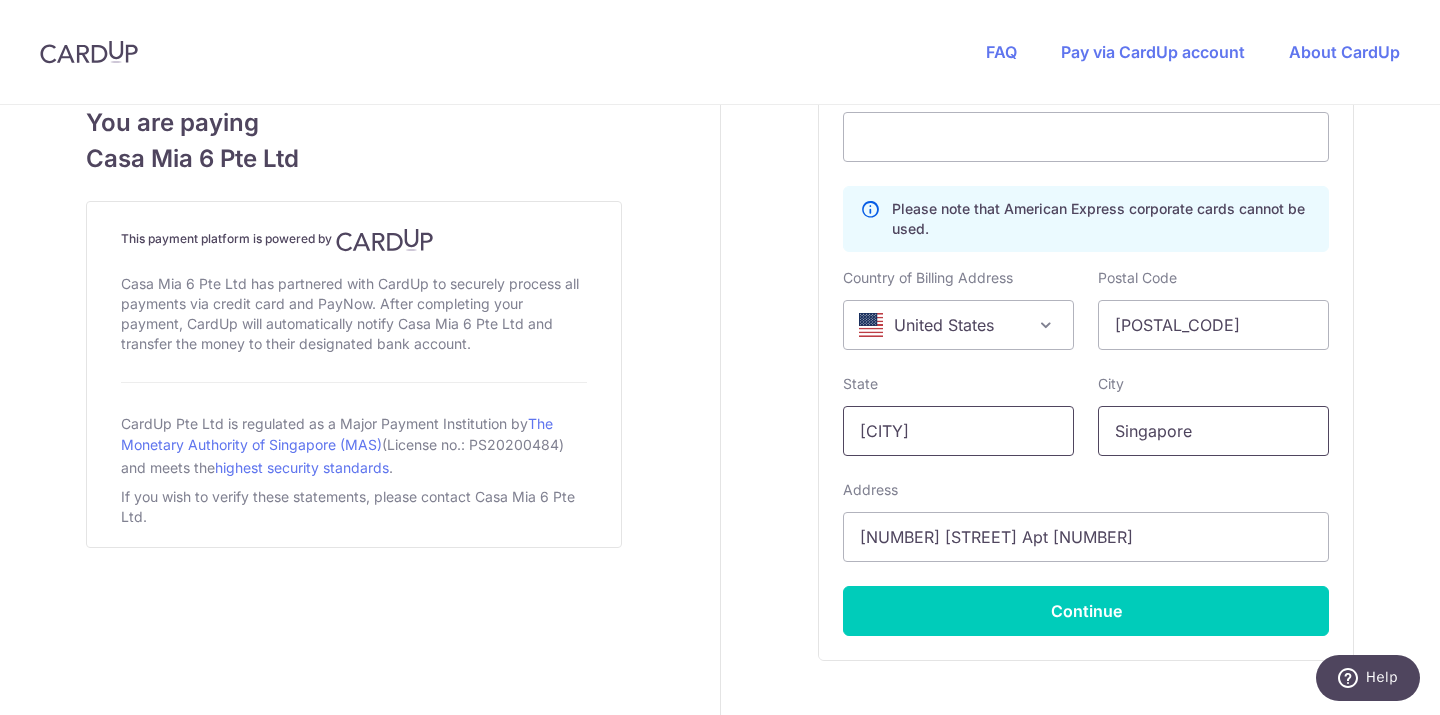 type on "[CITY]" 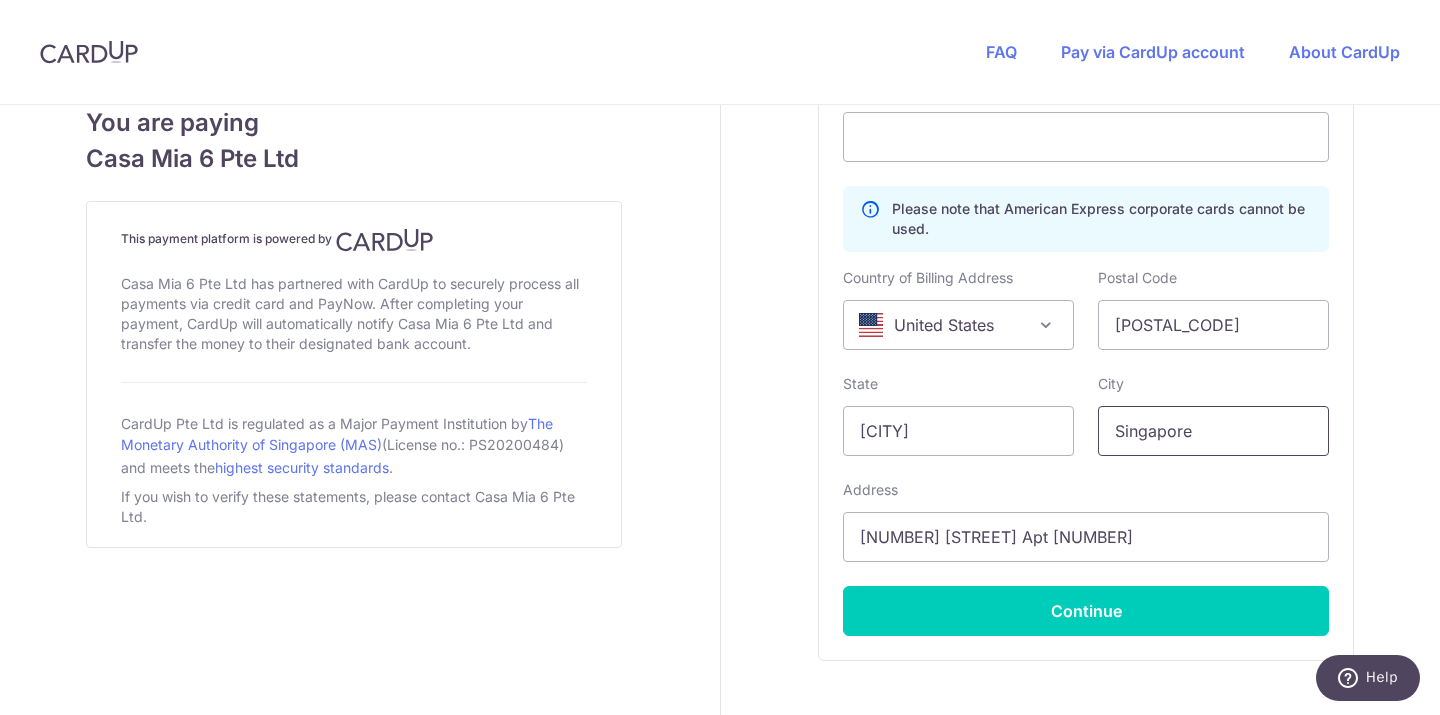 click on "Singapore" at bounding box center (1213, 431) 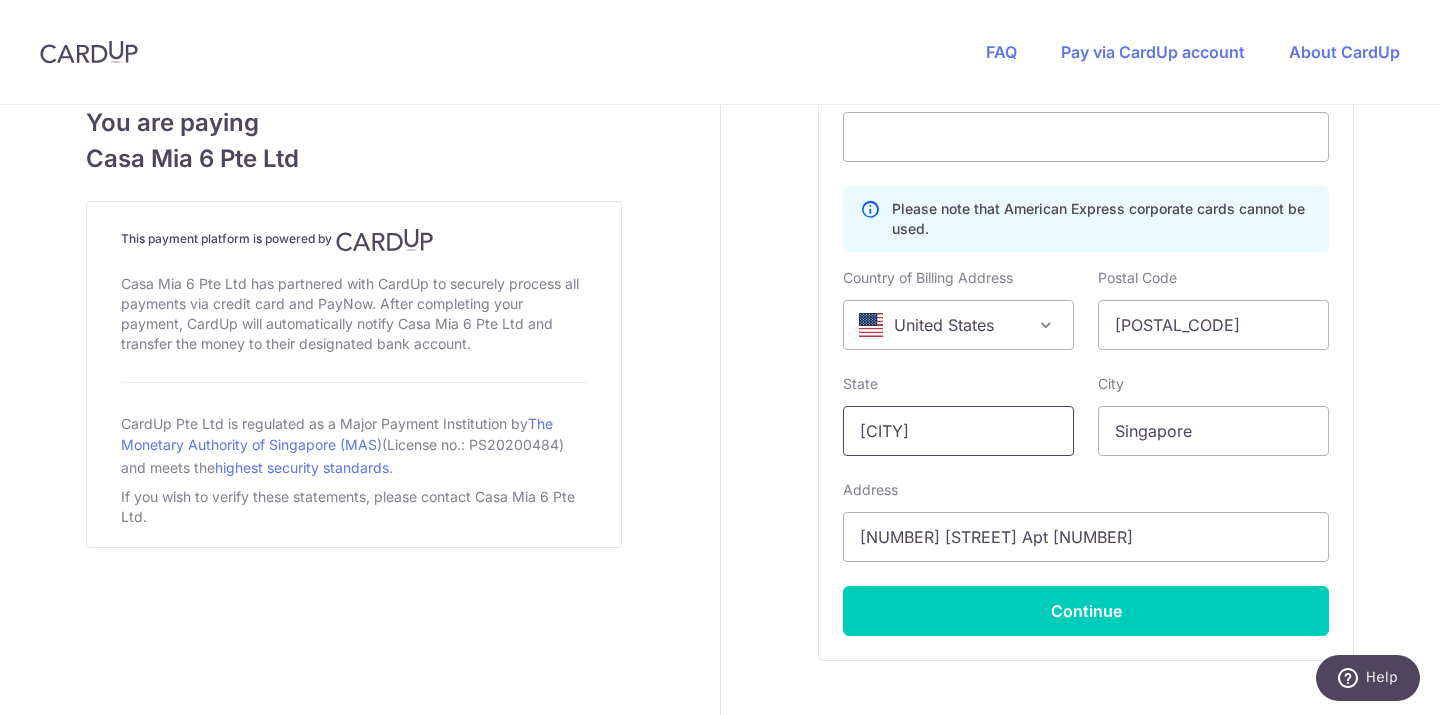 click on "[CITY]" at bounding box center (958, 431) 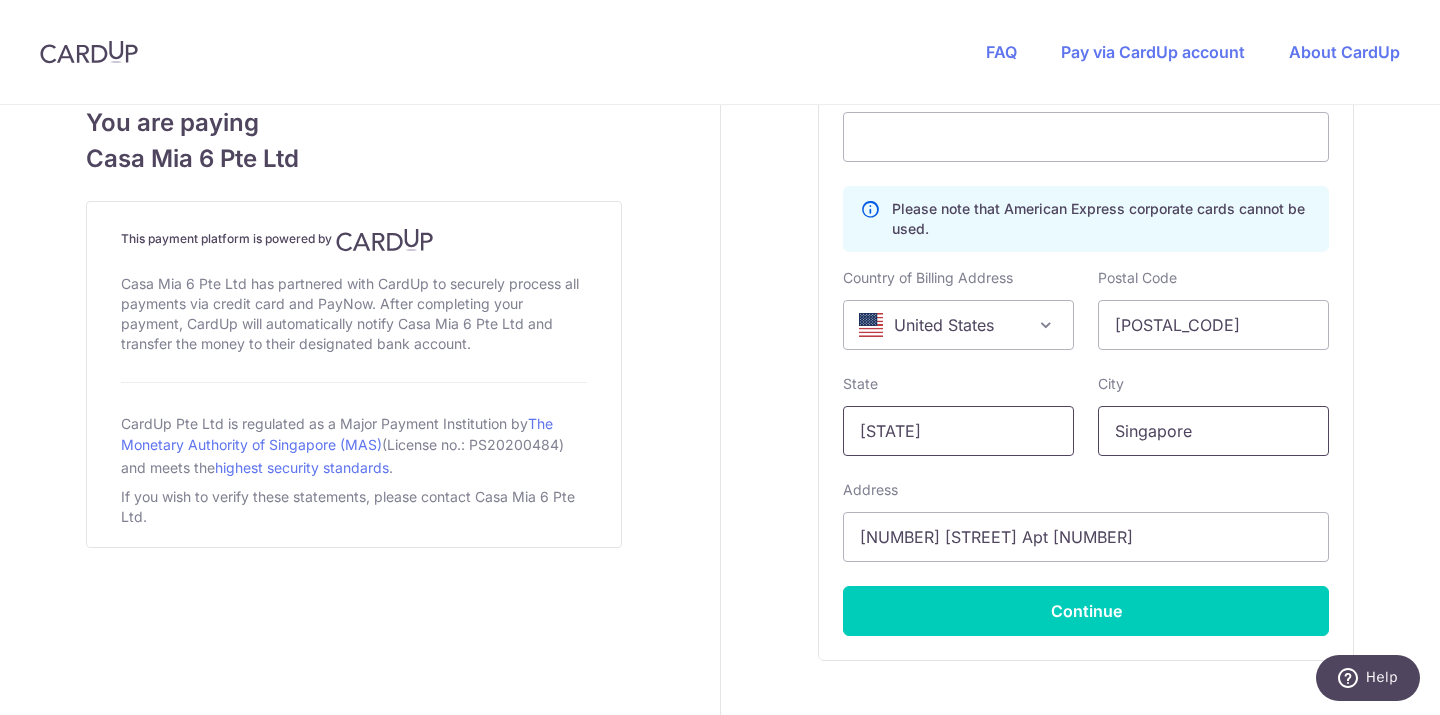 type on "[STATE]" 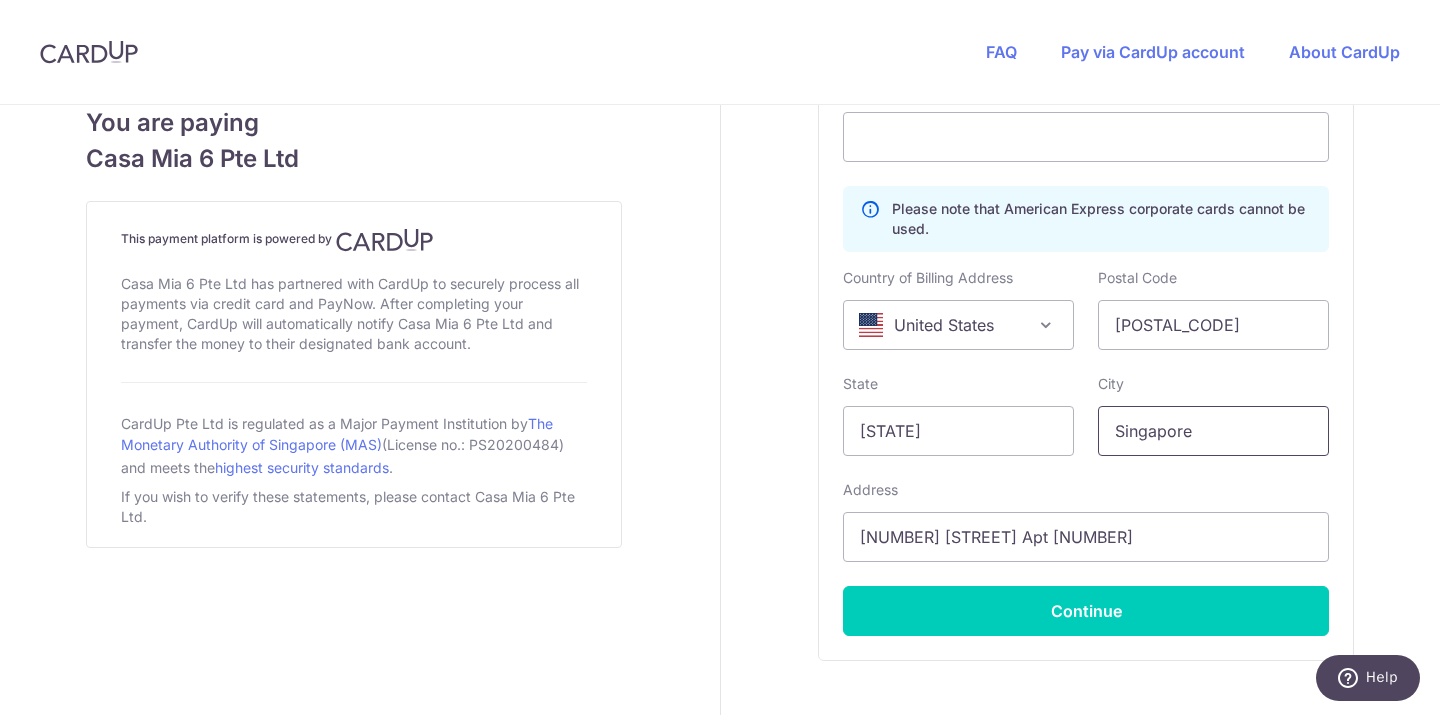 click on "Singapore" at bounding box center (1213, 431) 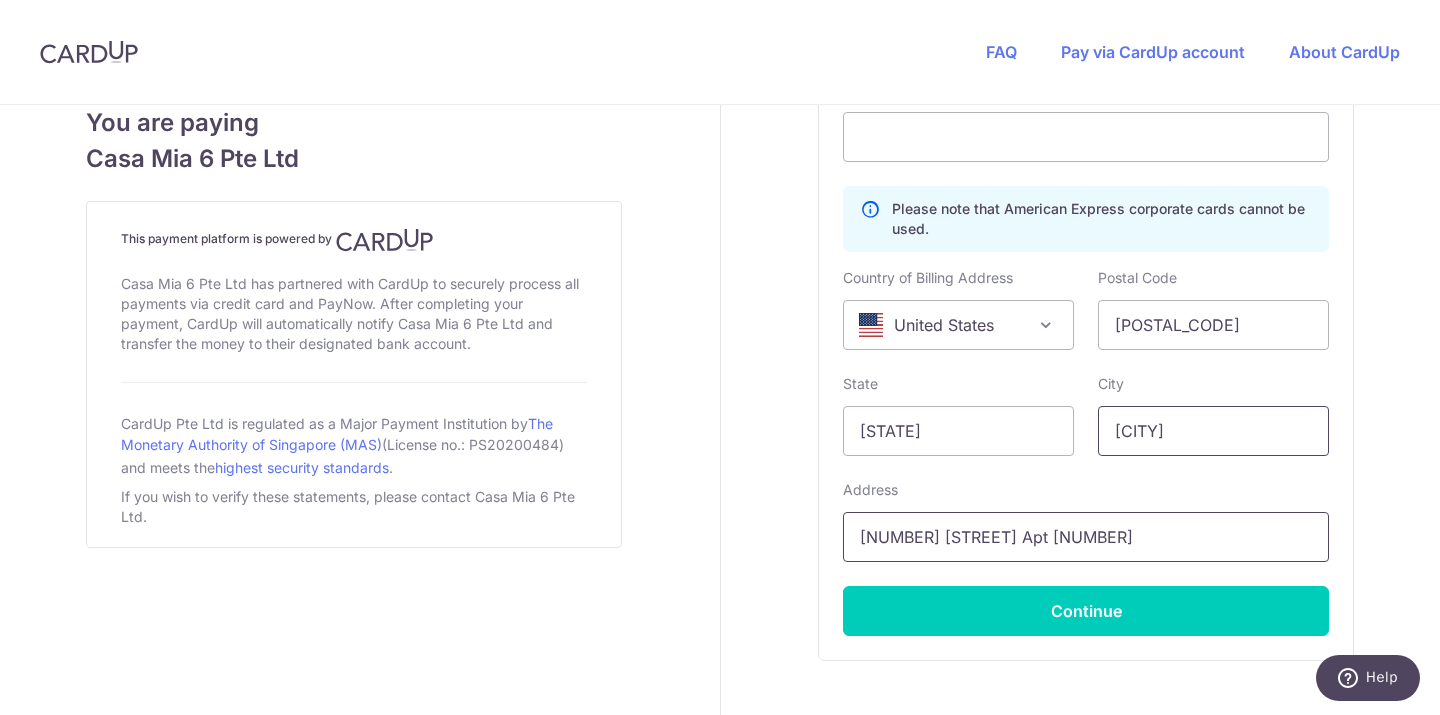 type on "[CITY]" 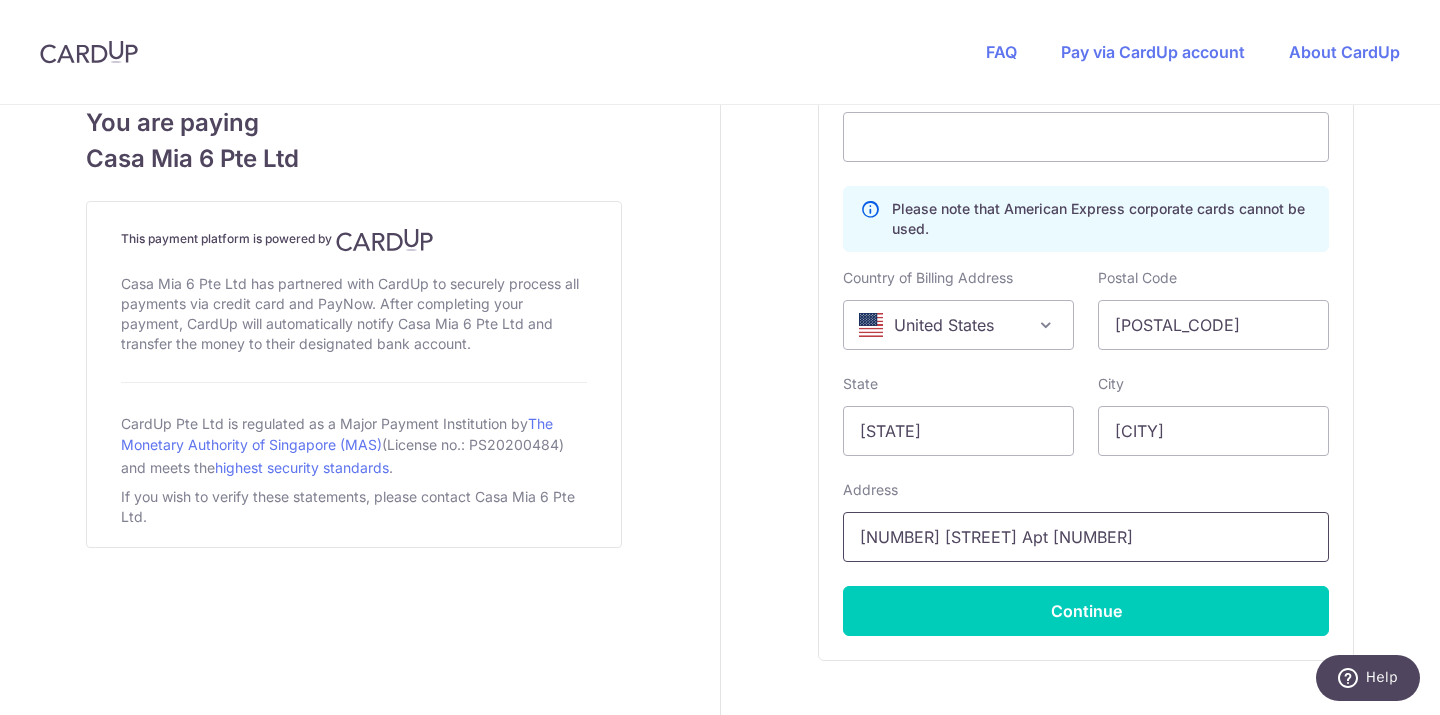 click on "[NUMBER] [STREET] Apt [APARTMENT_NUMBER]" at bounding box center (1086, 537) 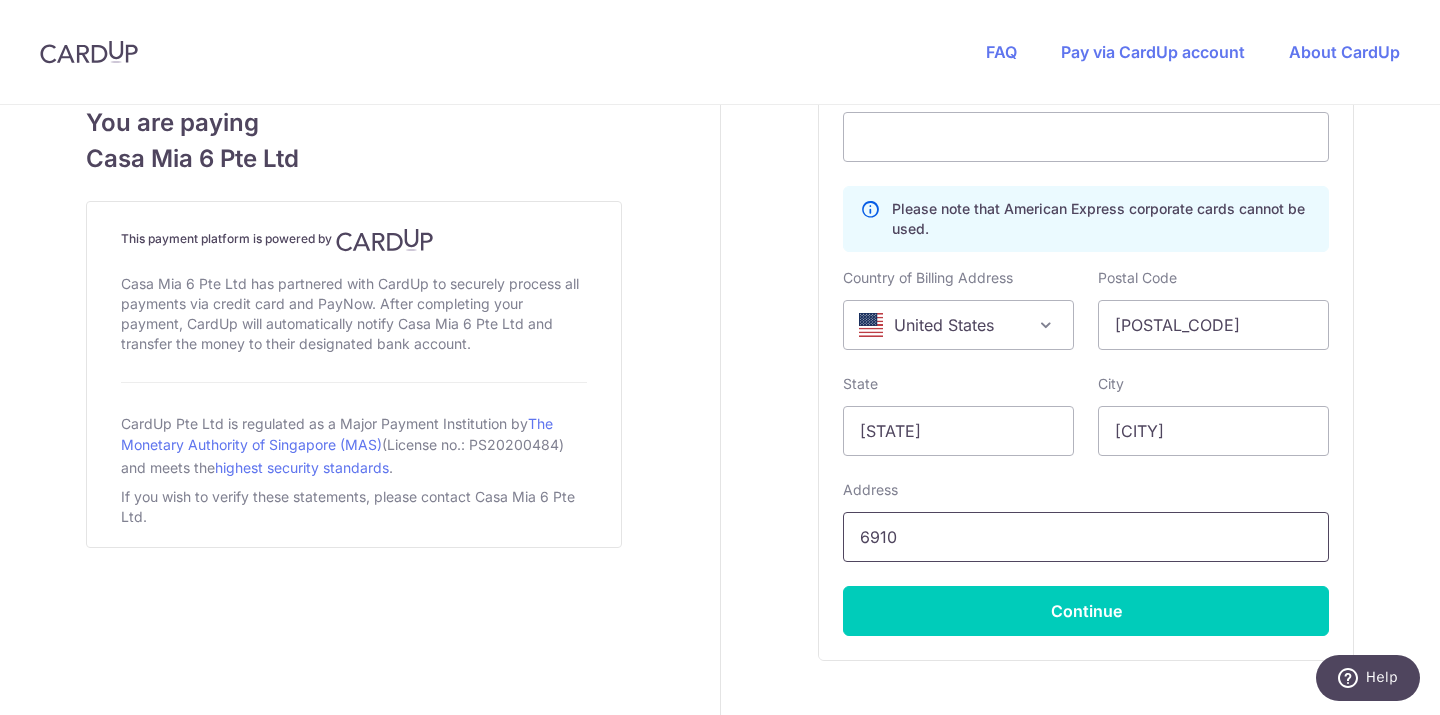 type on "[NUMBER] [STREET] apt [APARTMENT_NUMBER]" 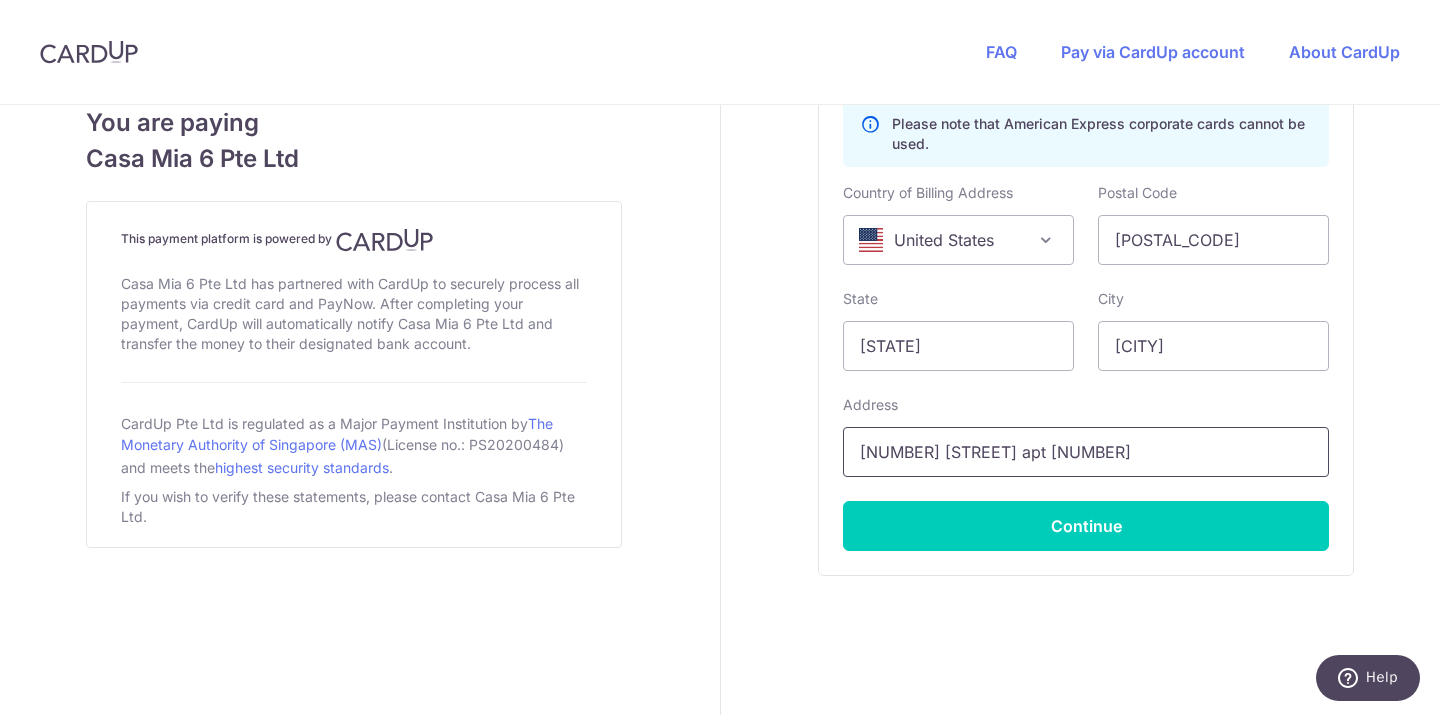 scroll, scrollTop: 1271, scrollLeft: 0, axis: vertical 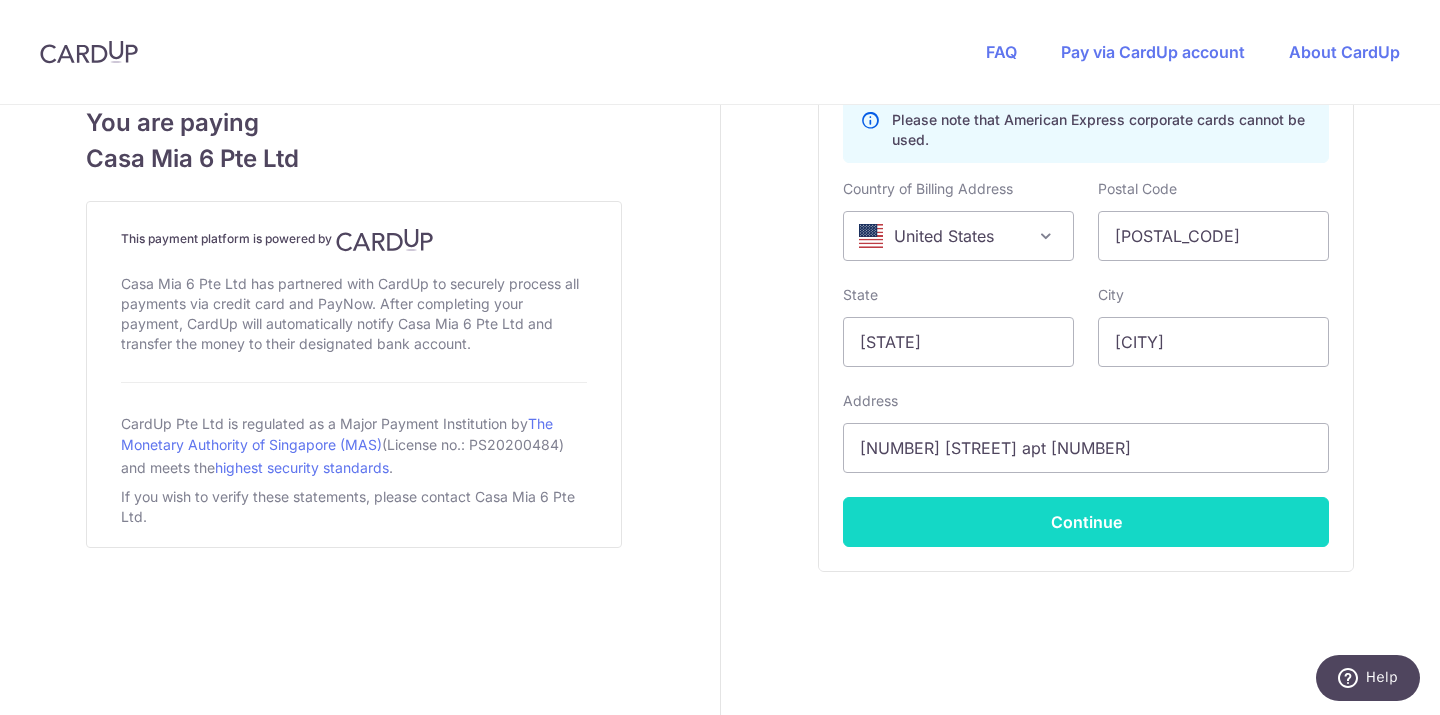 click on "Continue" at bounding box center (1086, 522) 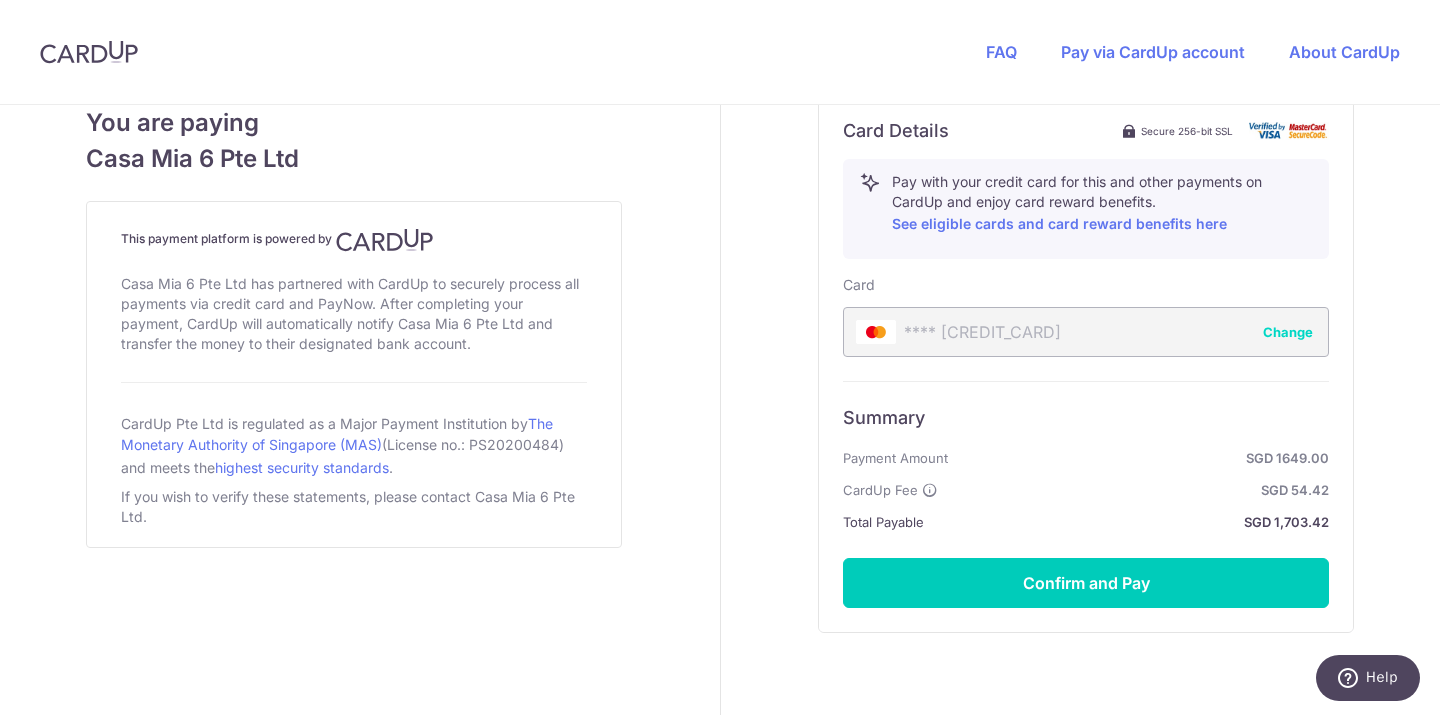 scroll, scrollTop: 1023, scrollLeft: 0, axis: vertical 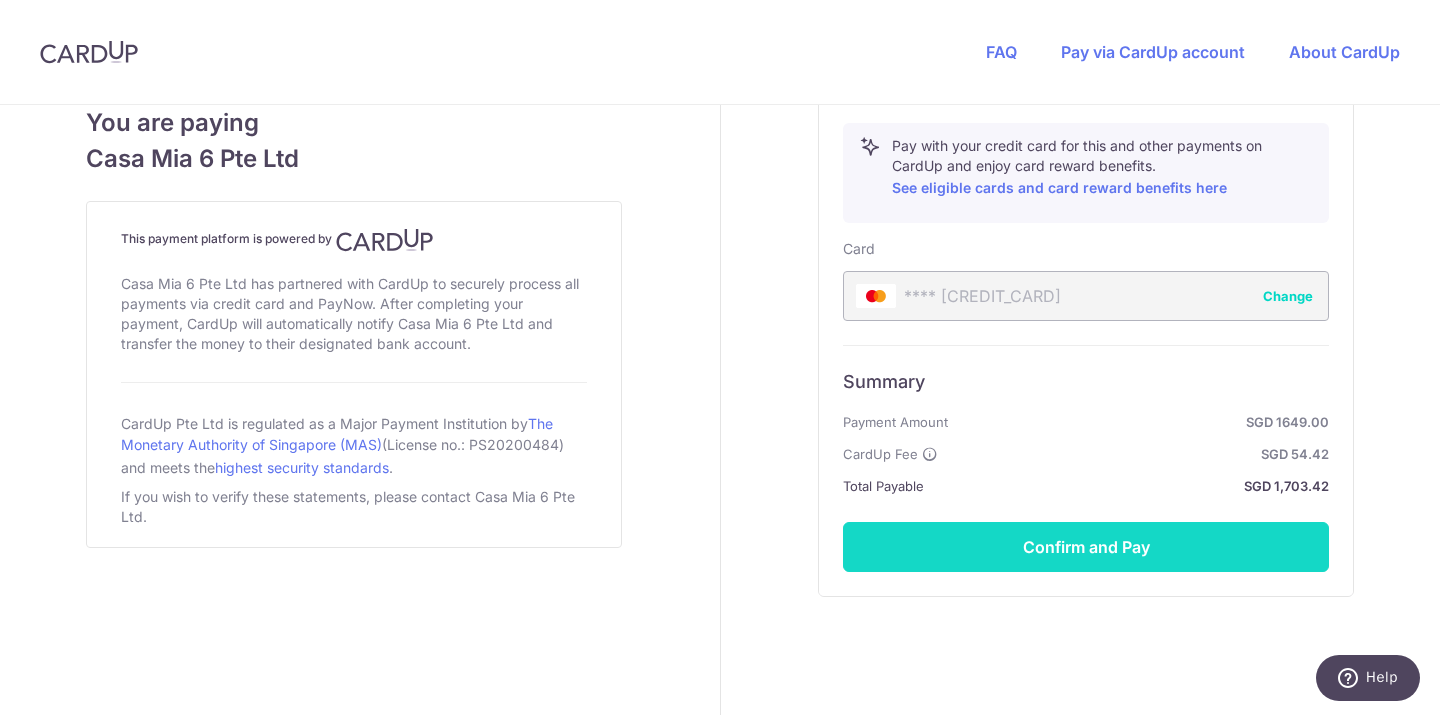 click on "Confirm and Pay" at bounding box center [1086, 547] 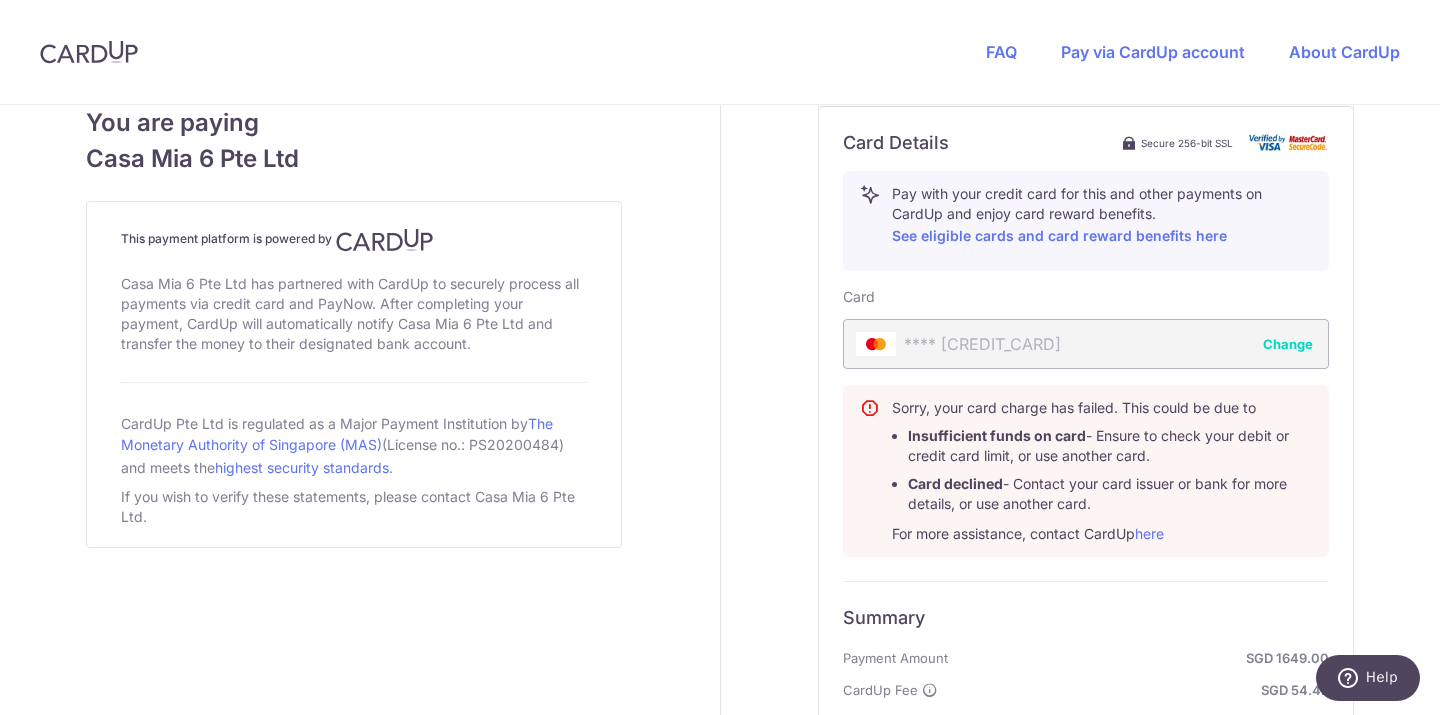 scroll, scrollTop: 946, scrollLeft: 0, axis: vertical 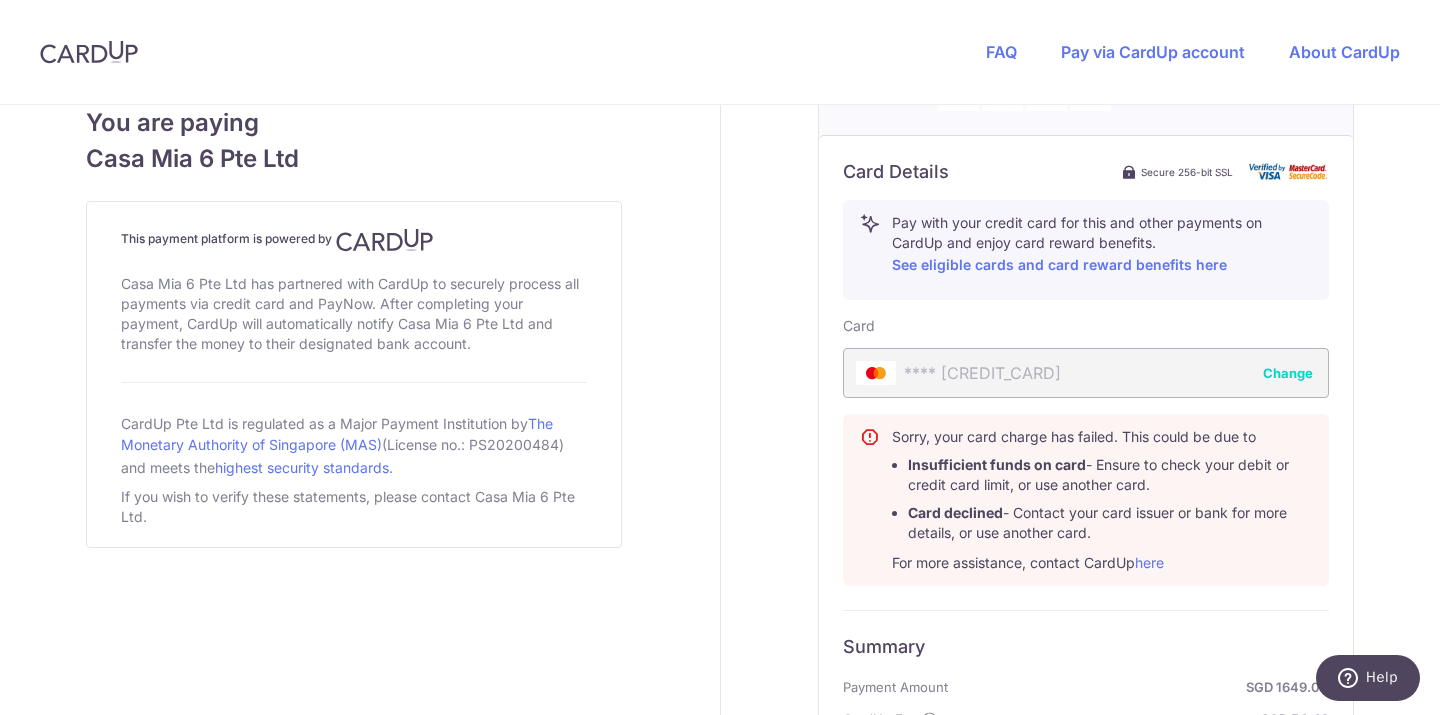 click on "**** **** **** 8974
Change" at bounding box center (1086, 373) 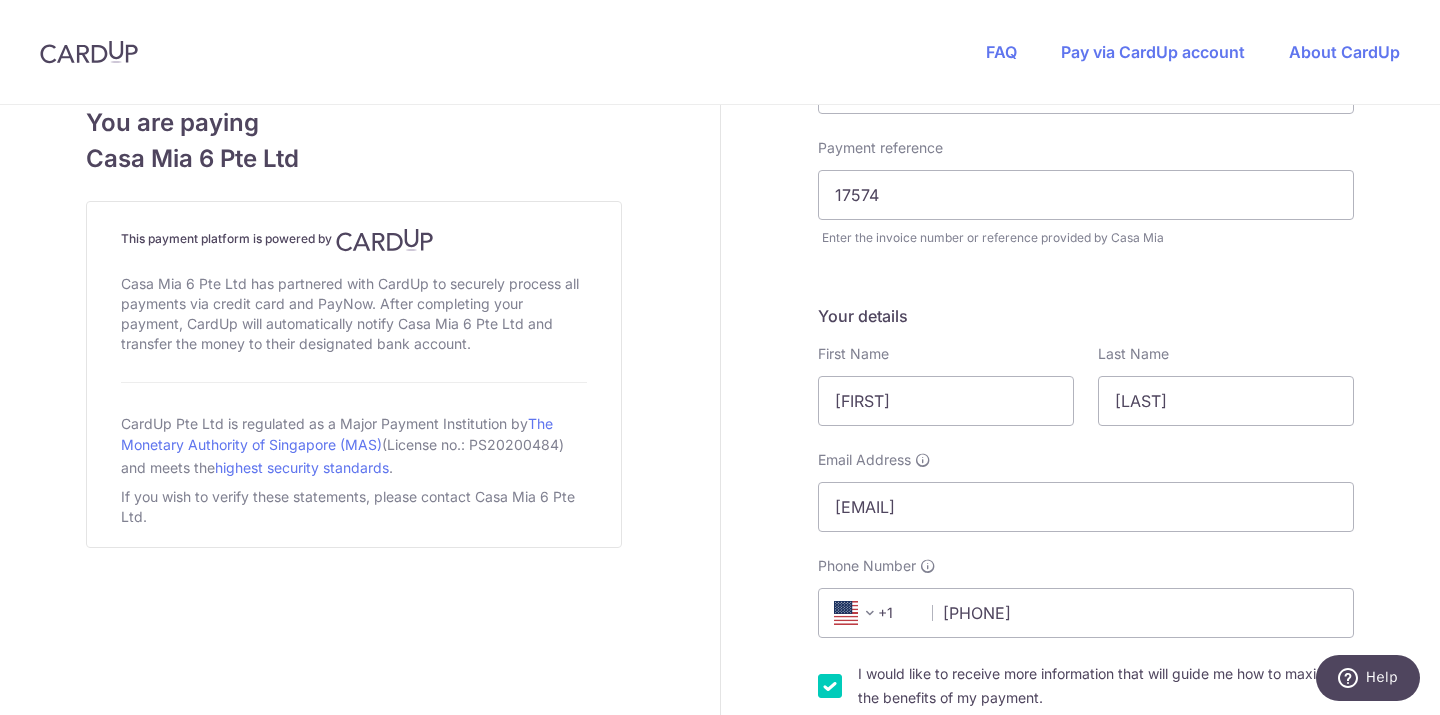 scroll, scrollTop: 215, scrollLeft: 0, axis: vertical 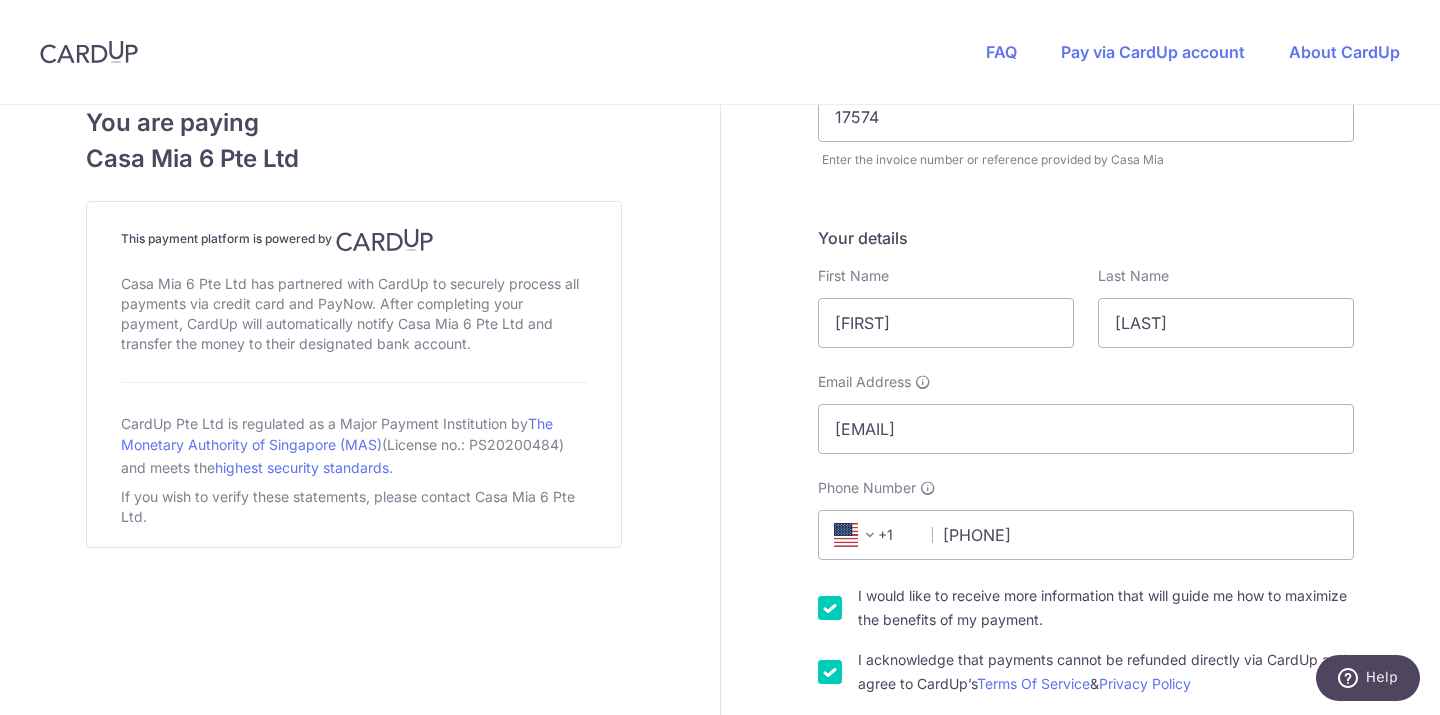 click on "I would like to receive more information that will guide me how to maximize the benefits of my payment." at bounding box center (830, 608) 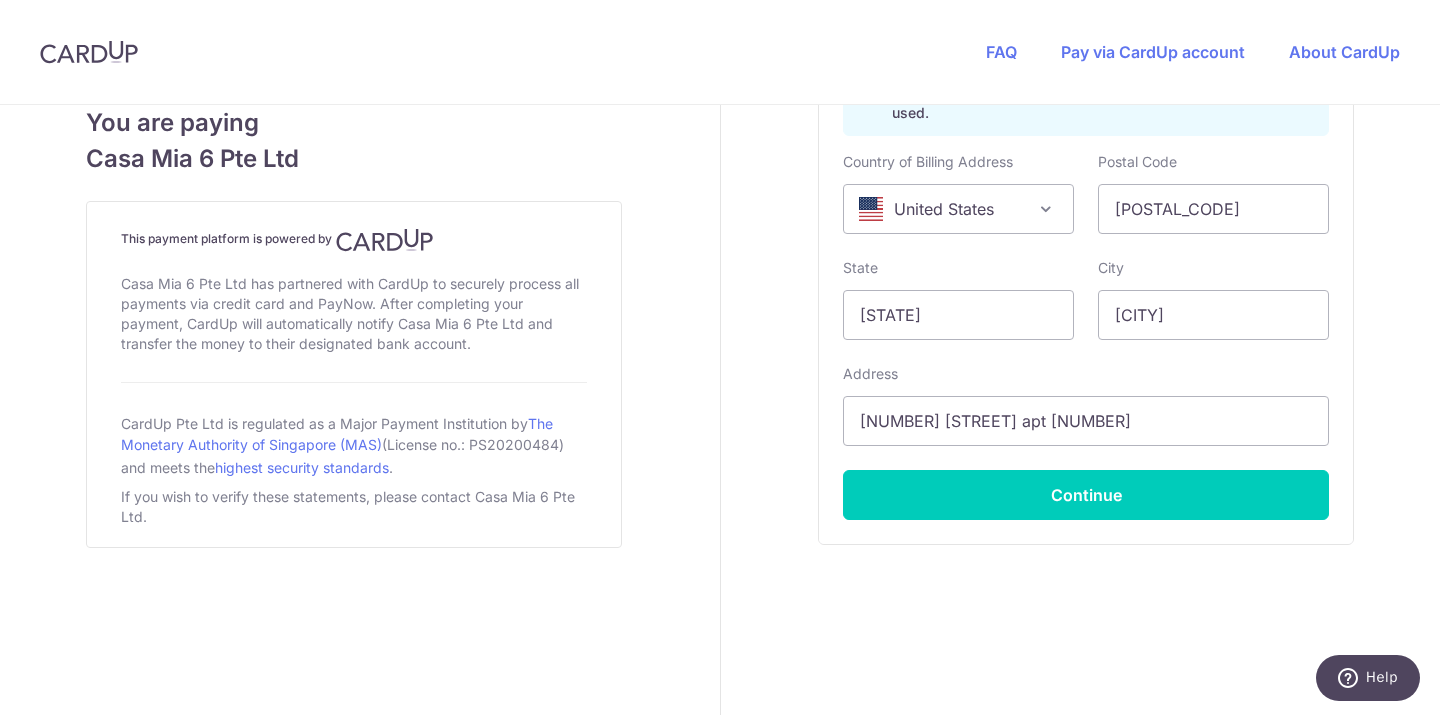 scroll, scrollTop: 1298, scrollLeft: 0, axis: vertical 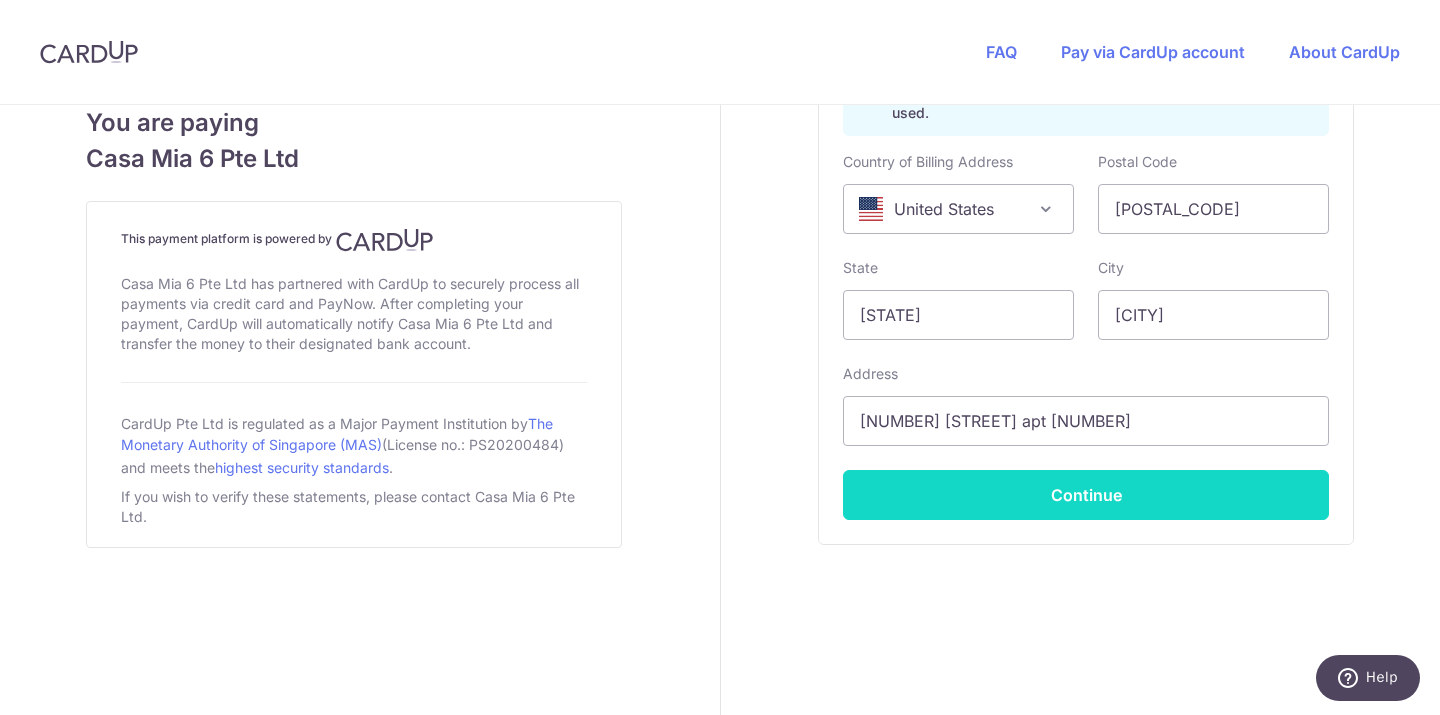 click on "Continue" at bounding box center (1086, 495) 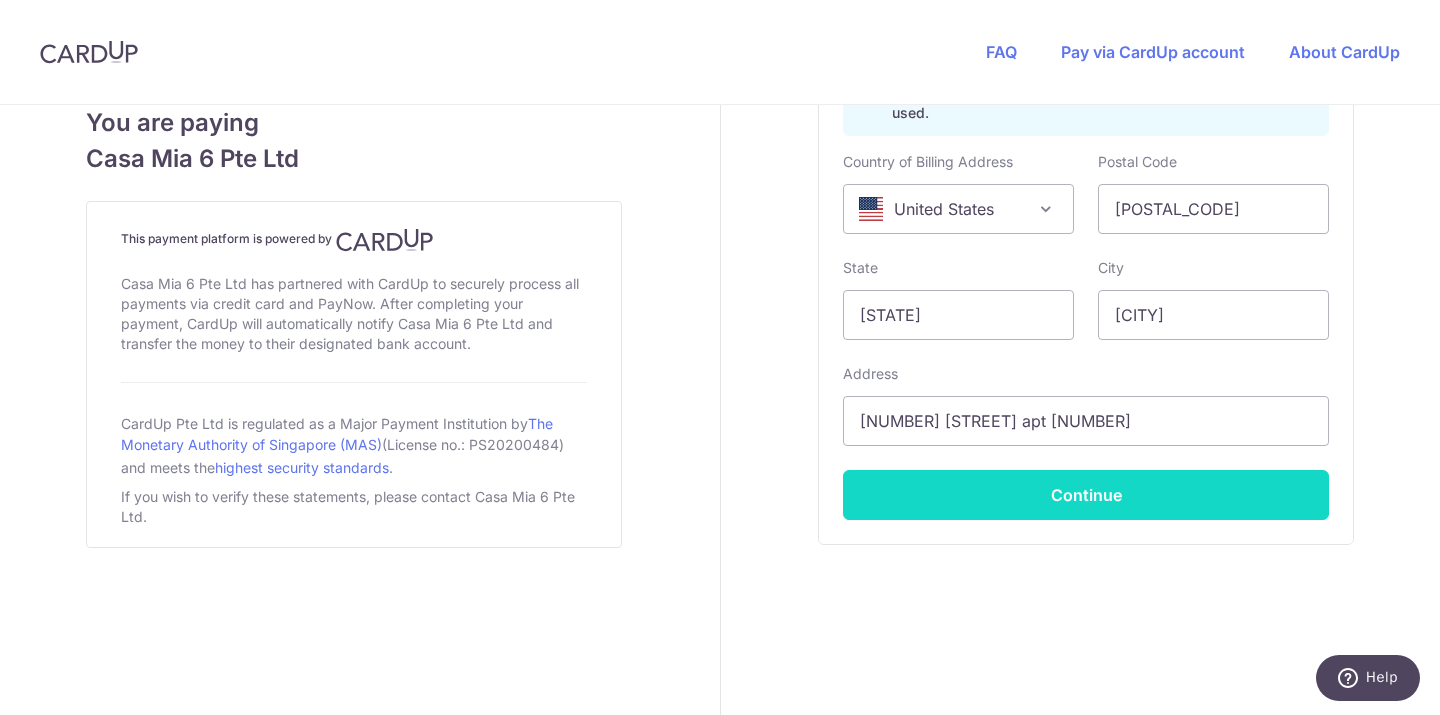type on "**** 5076" 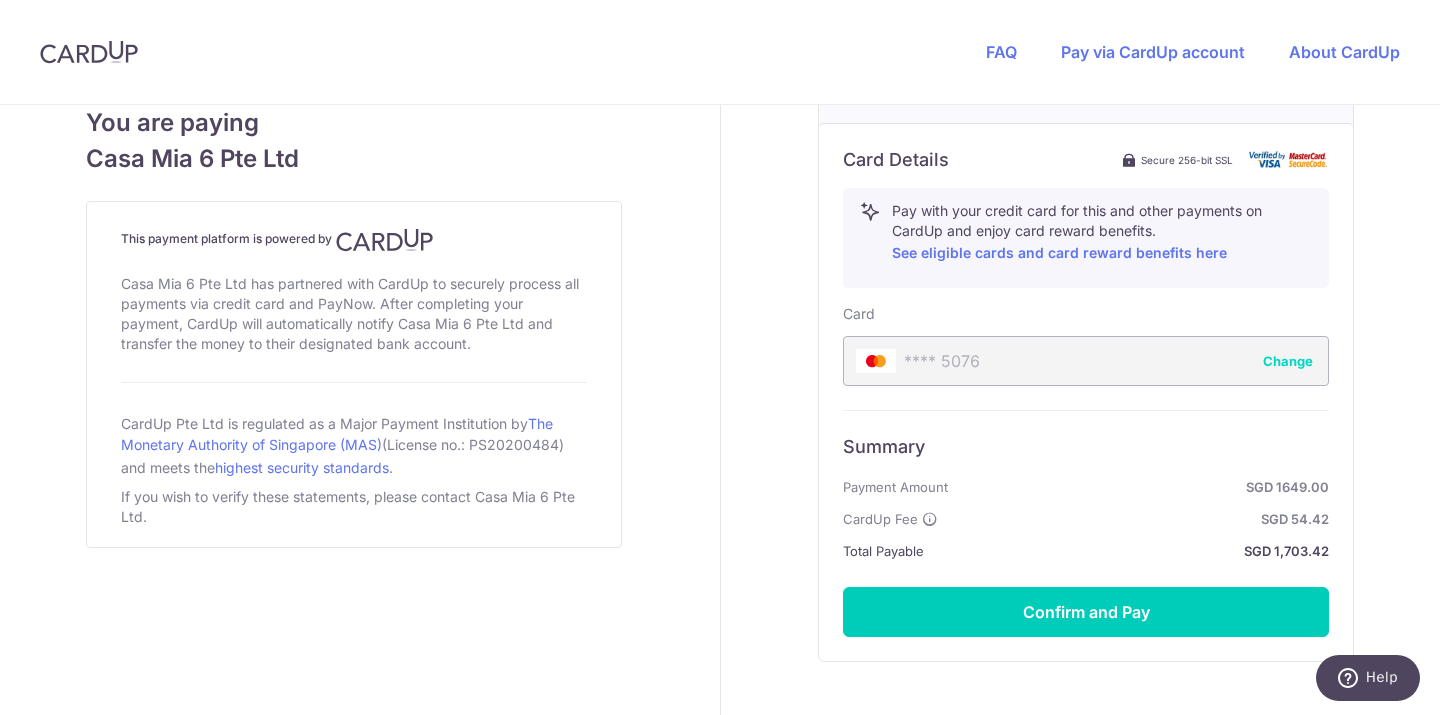 scroll, scrollTop: 998, scrollLeft: 0, axis: vertical 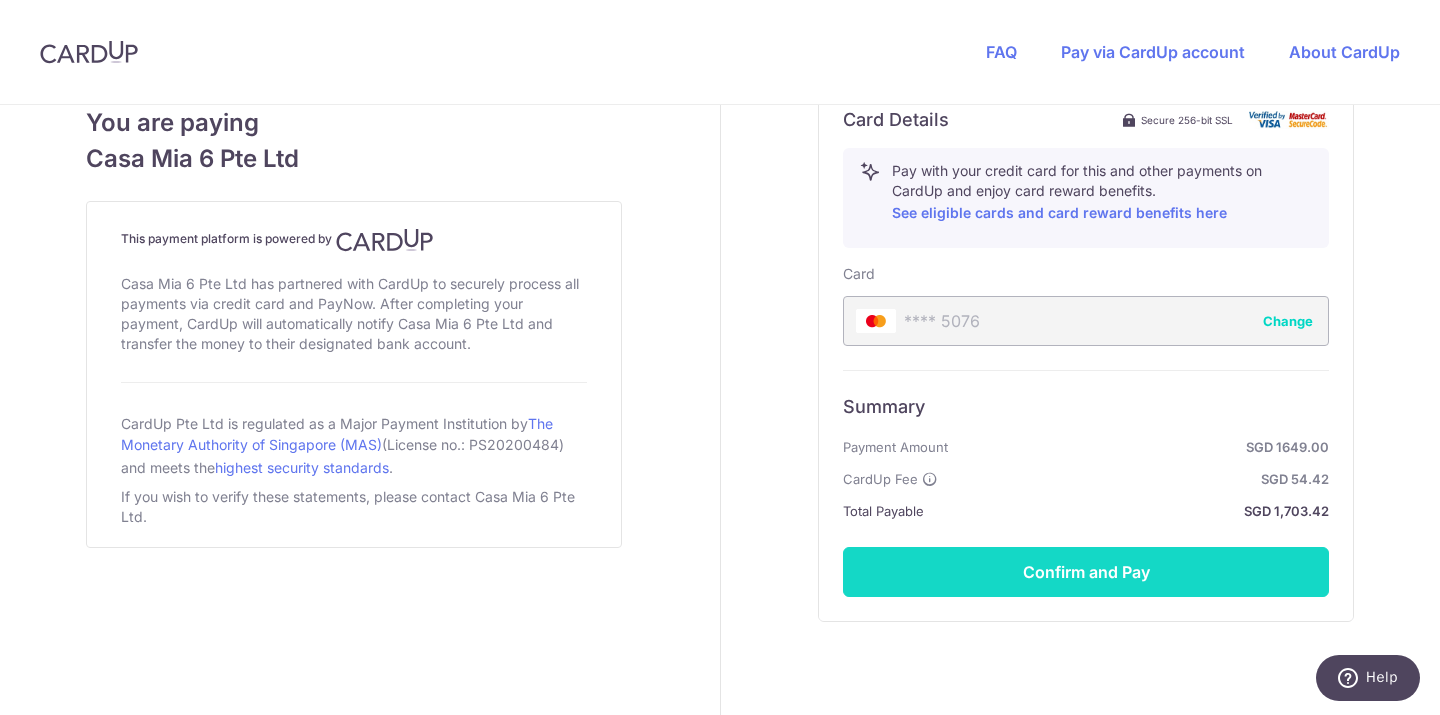 click on "Confirm and Pay" at bounding box center (1086, 572) 